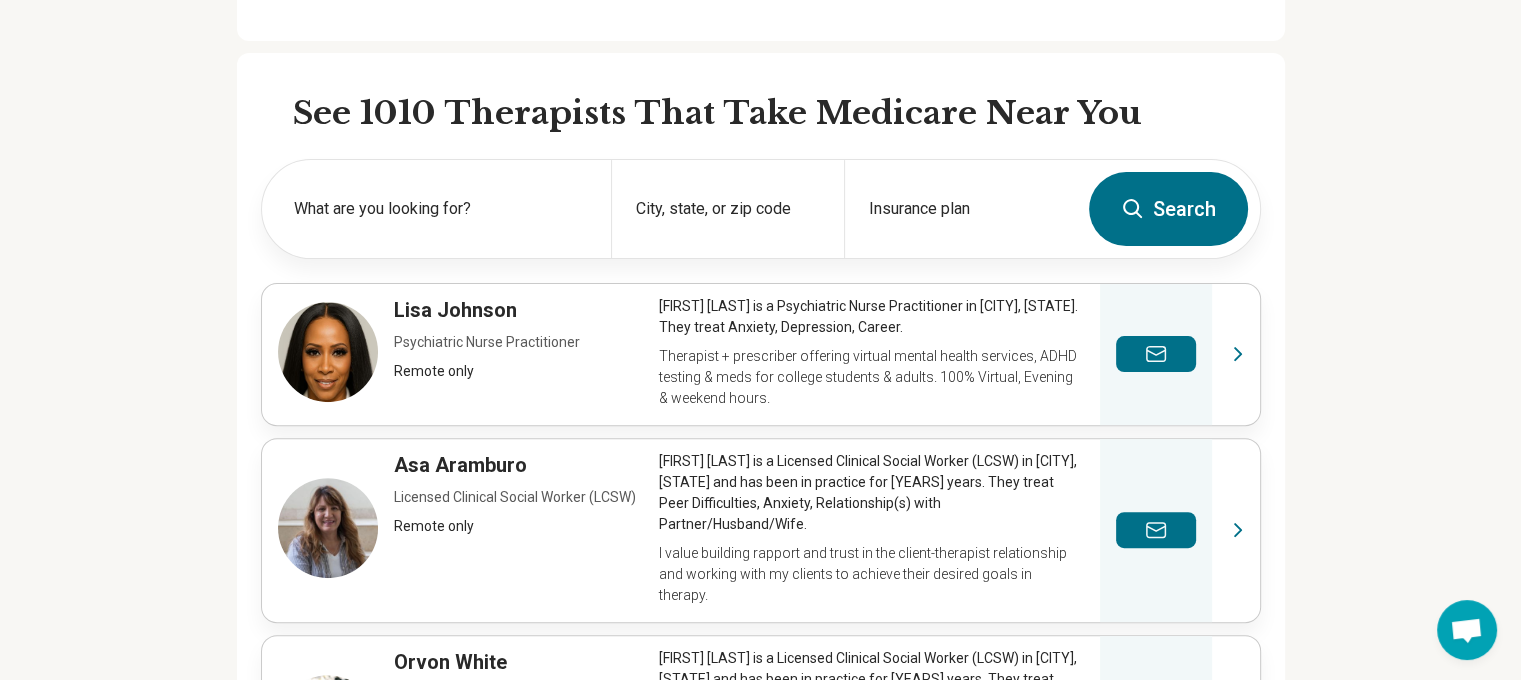 scroll, scrollTop: 600, scrollLeft: 0, axis: vertical 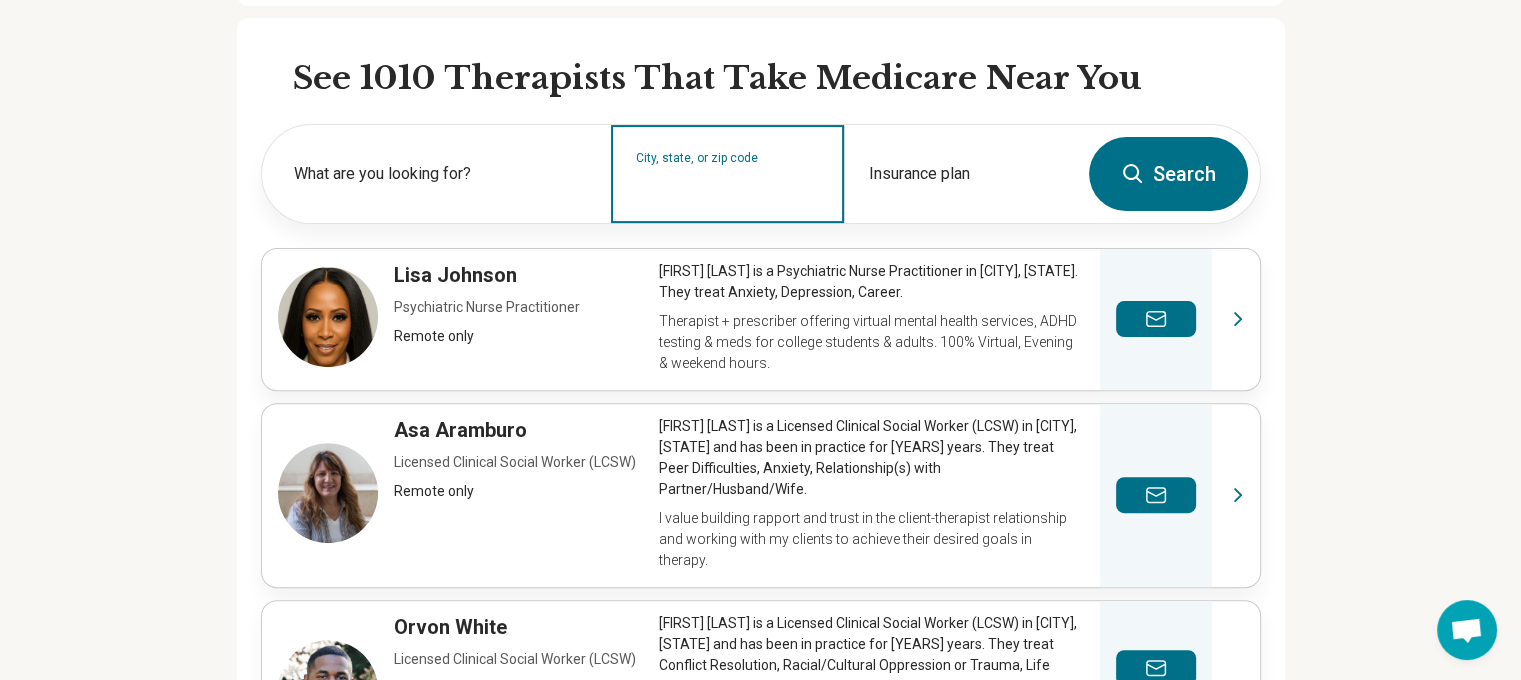 click on "City, state, or zip code" at bounding box center [728, 187] 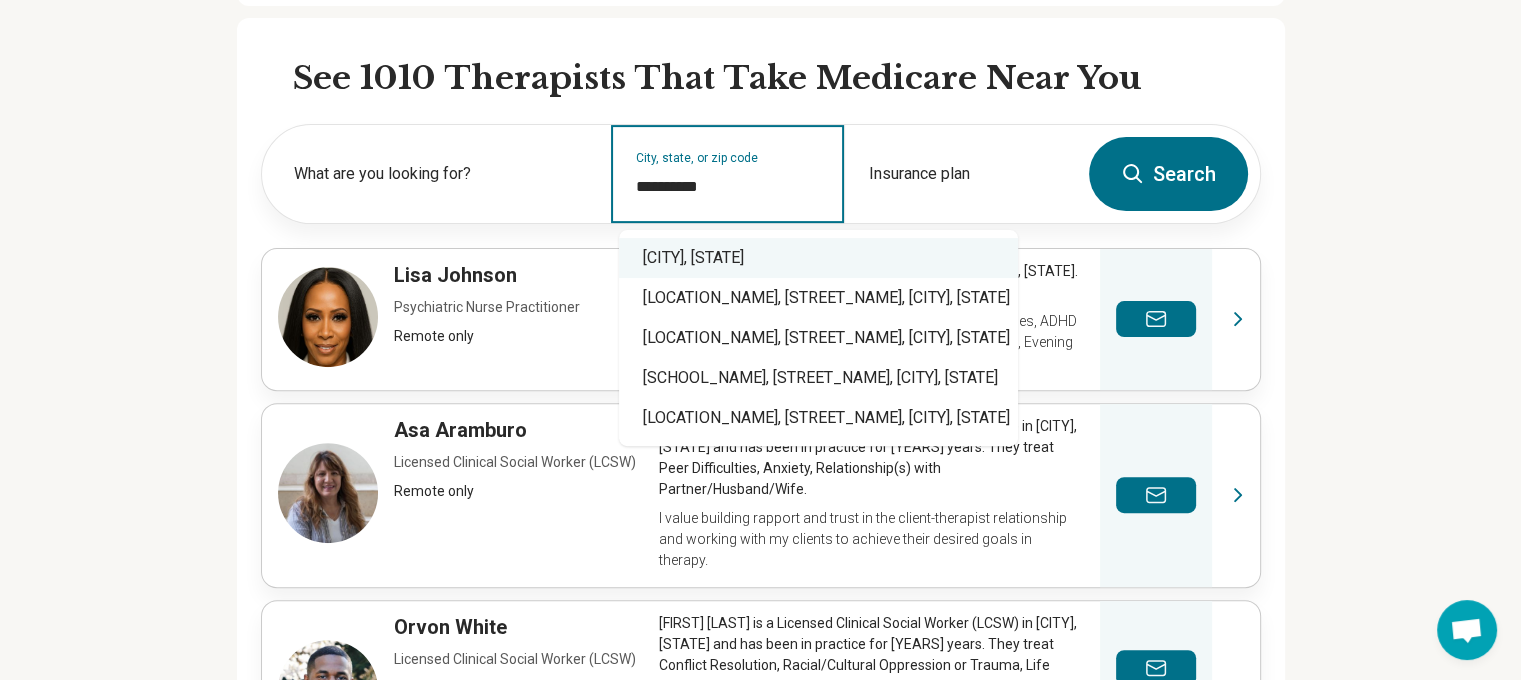 click on "[CITY], [STATE]" at bounding box center [818, 258] 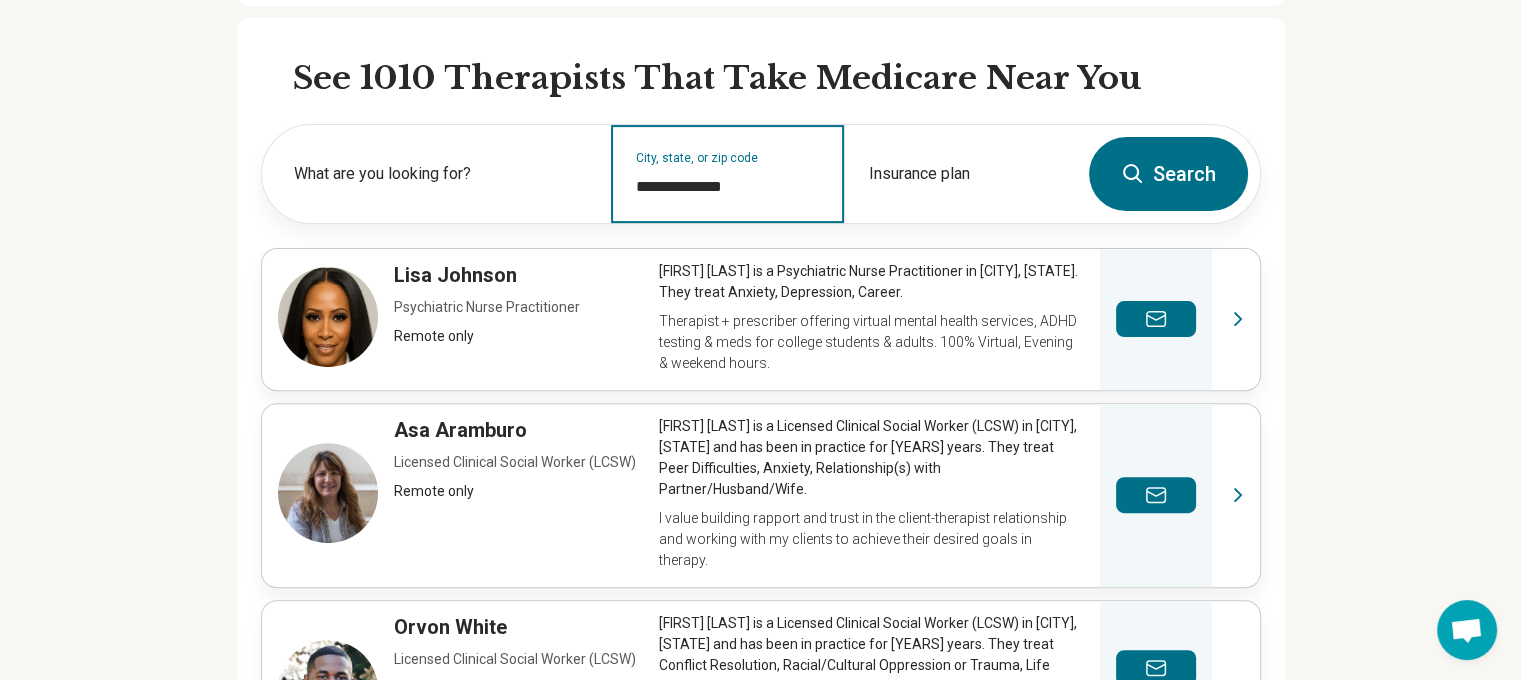 type on "**********" 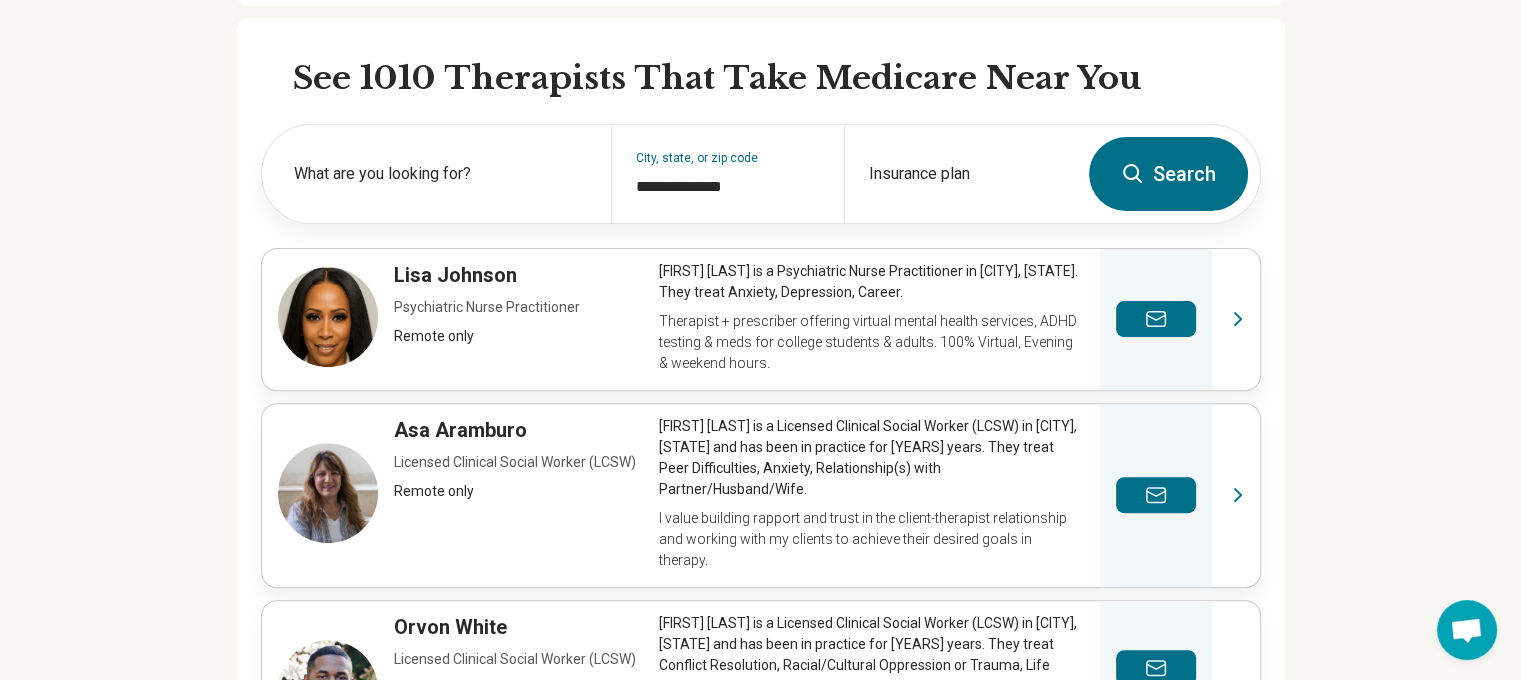 click on "Search" at bounding box center (1168, 174) 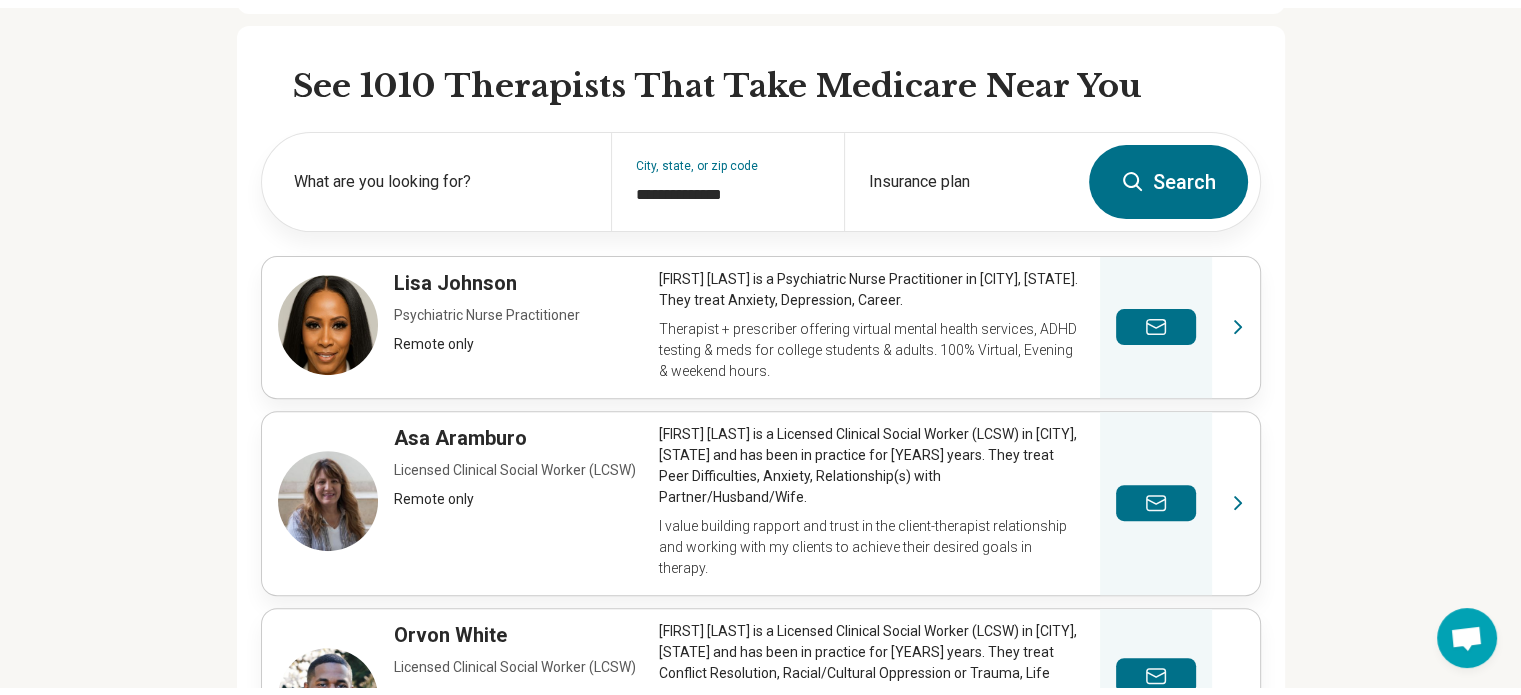scroll, scrollTop: 0, scrollLeft: 0, axis: both 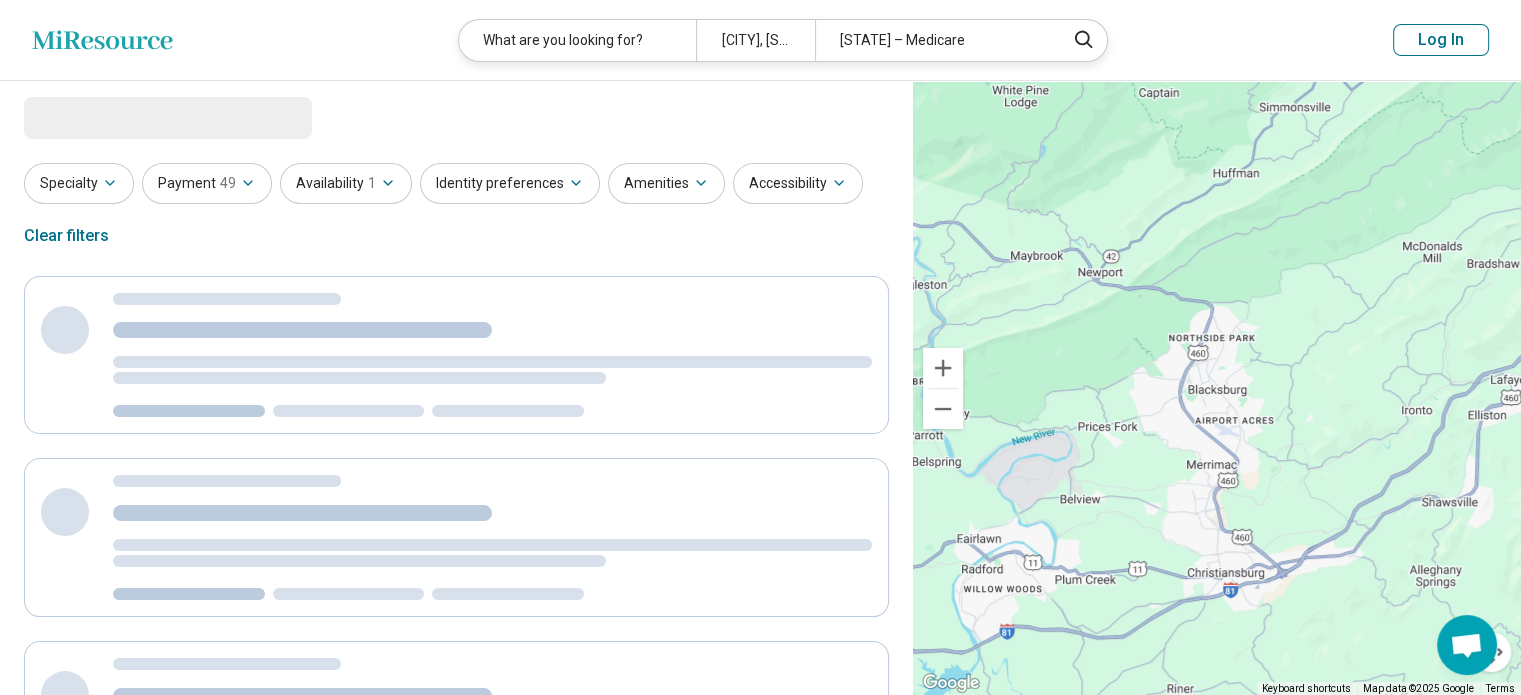 select on "***" 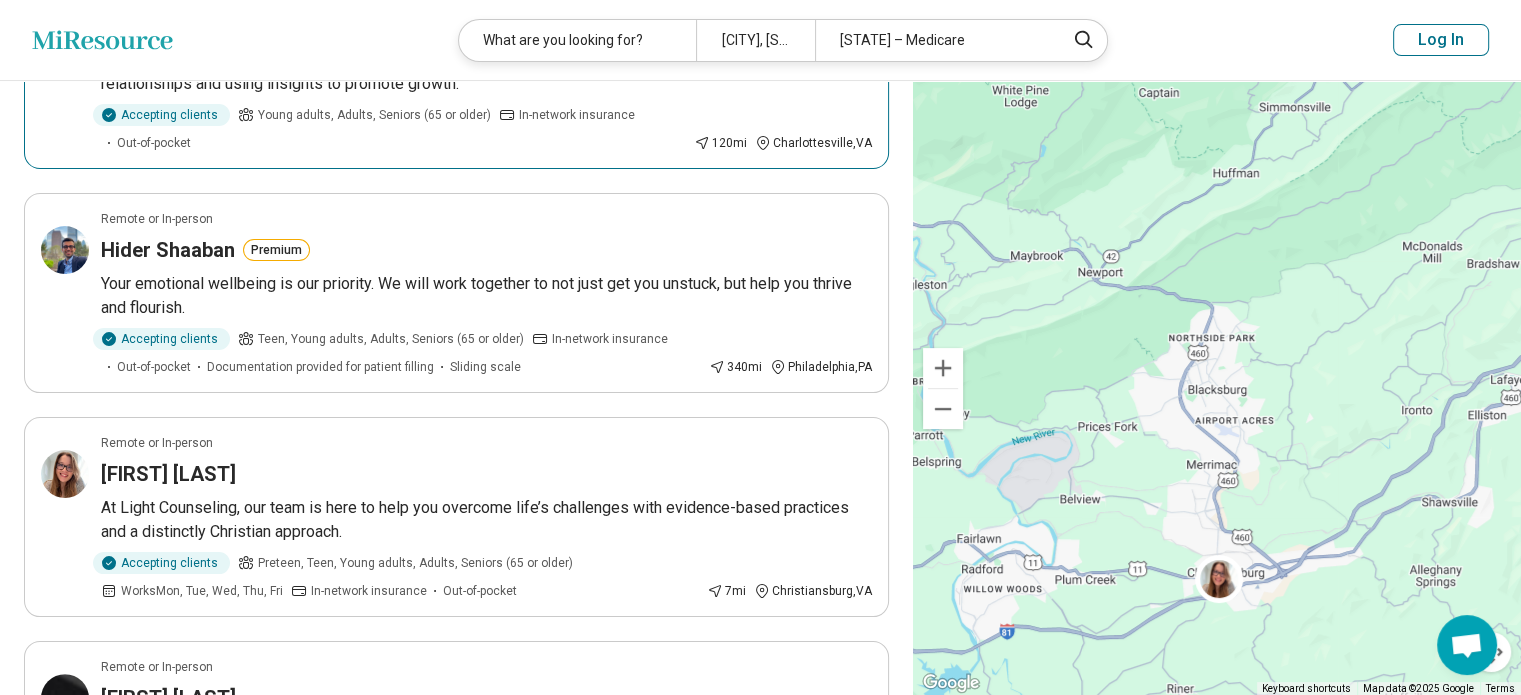 scroll, scrollTop: 300, scrollLeft: 0, axis: vertical 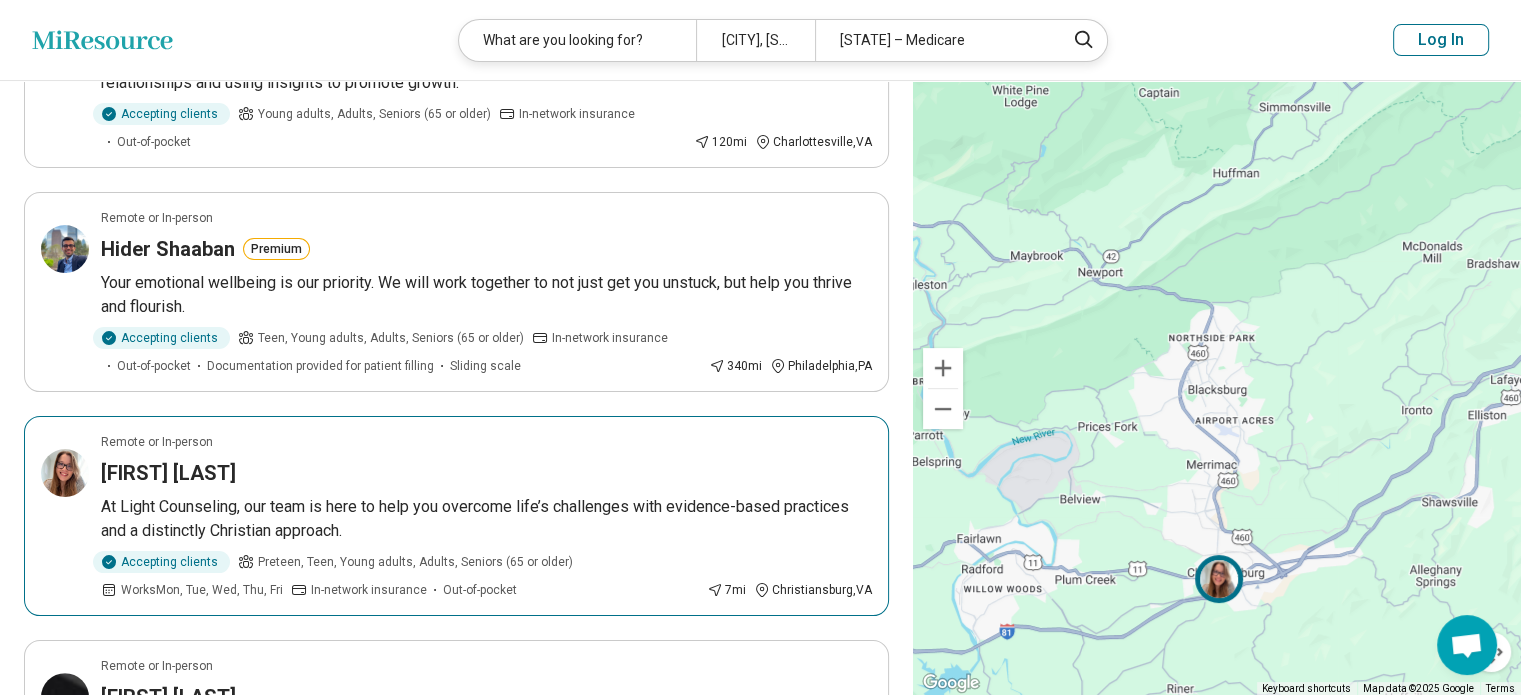 click on "[FIRST] [LAST]" at bounding box center (486, 473) 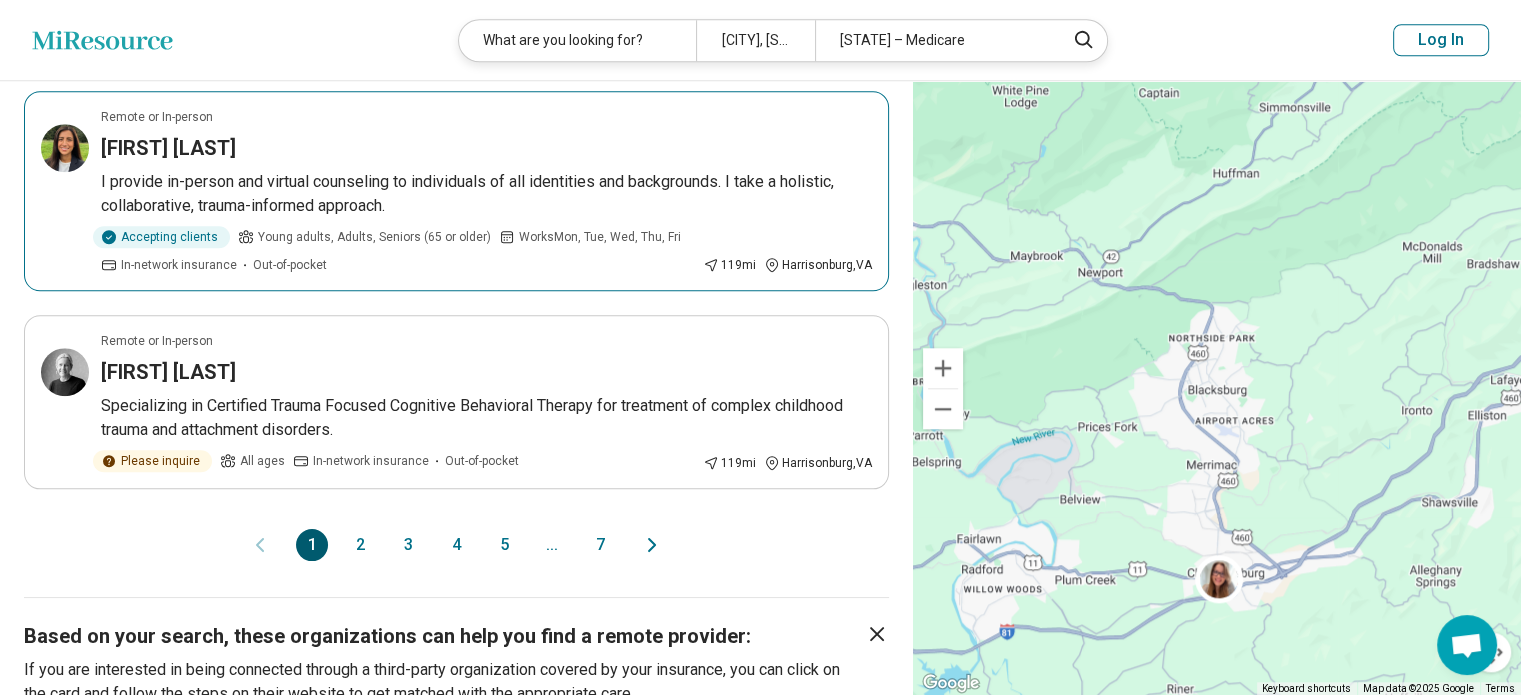 scroll, scrollTop: 1900, scrollLeft: 0, axis: vertical 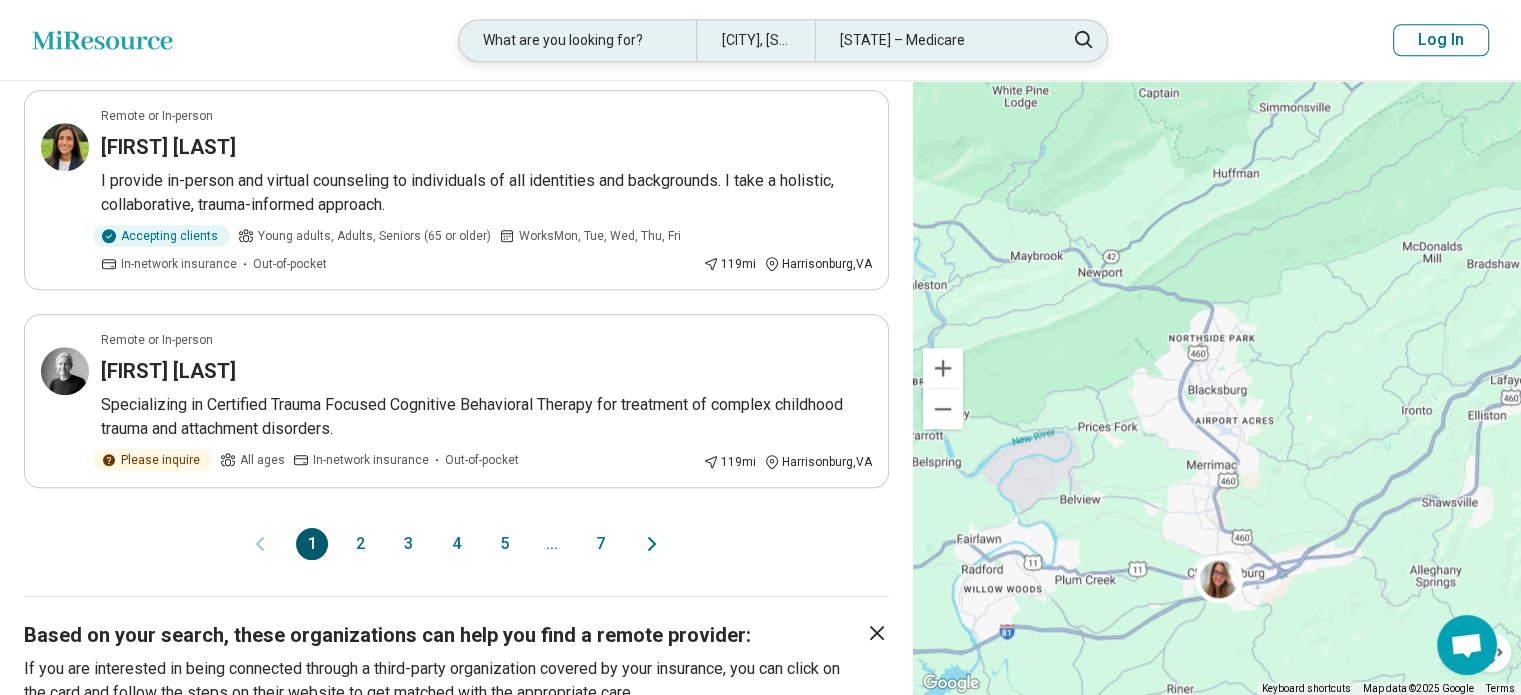 click on "[STATE] – Medicare" at bounding box center [933, 40] 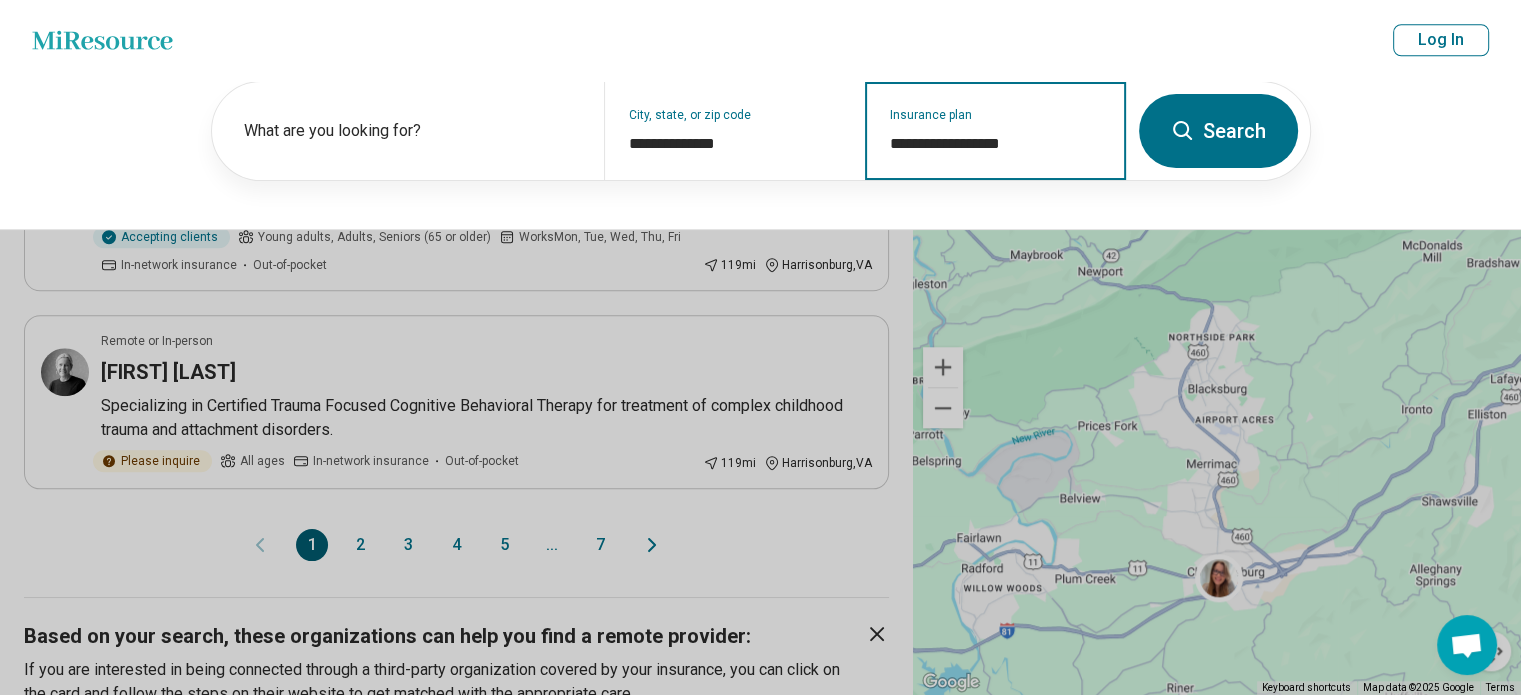 click on "**********" at bounding box center (996, 144) 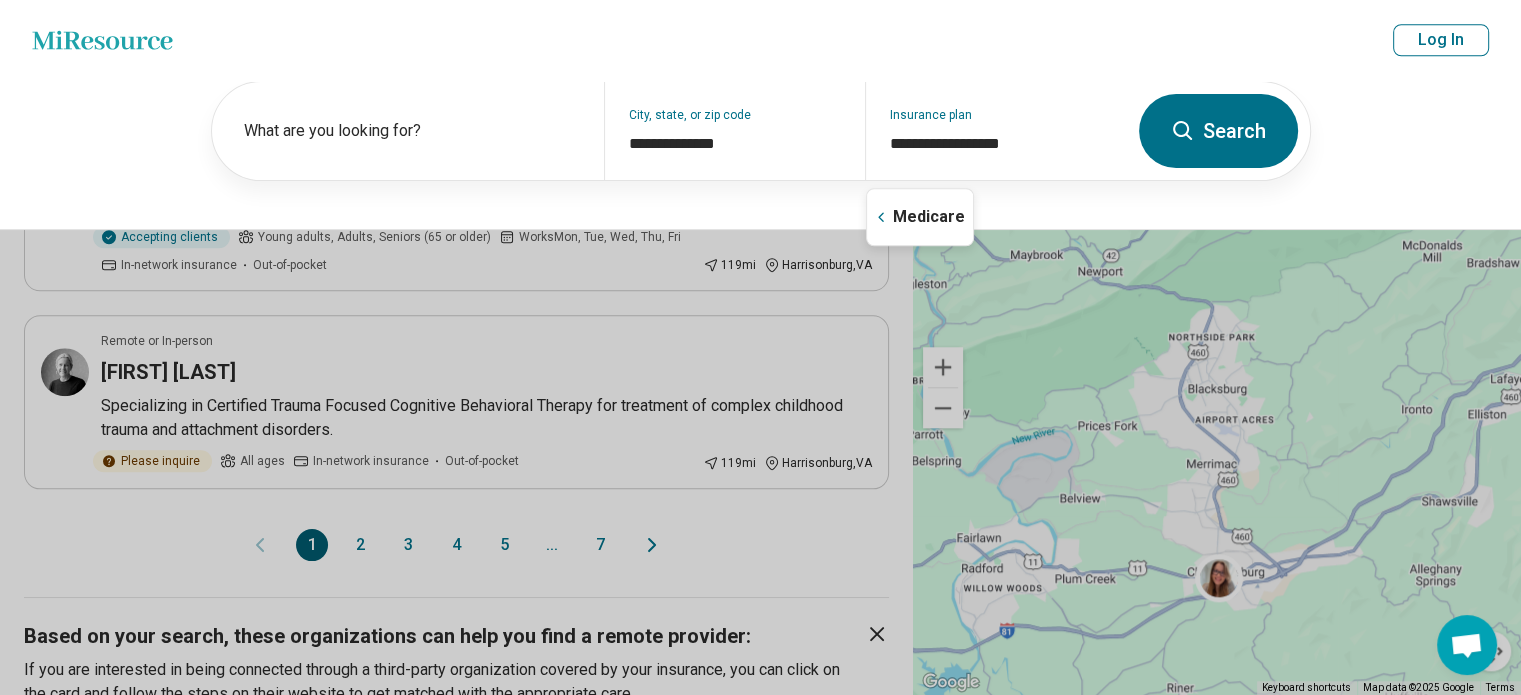 type on "**********" 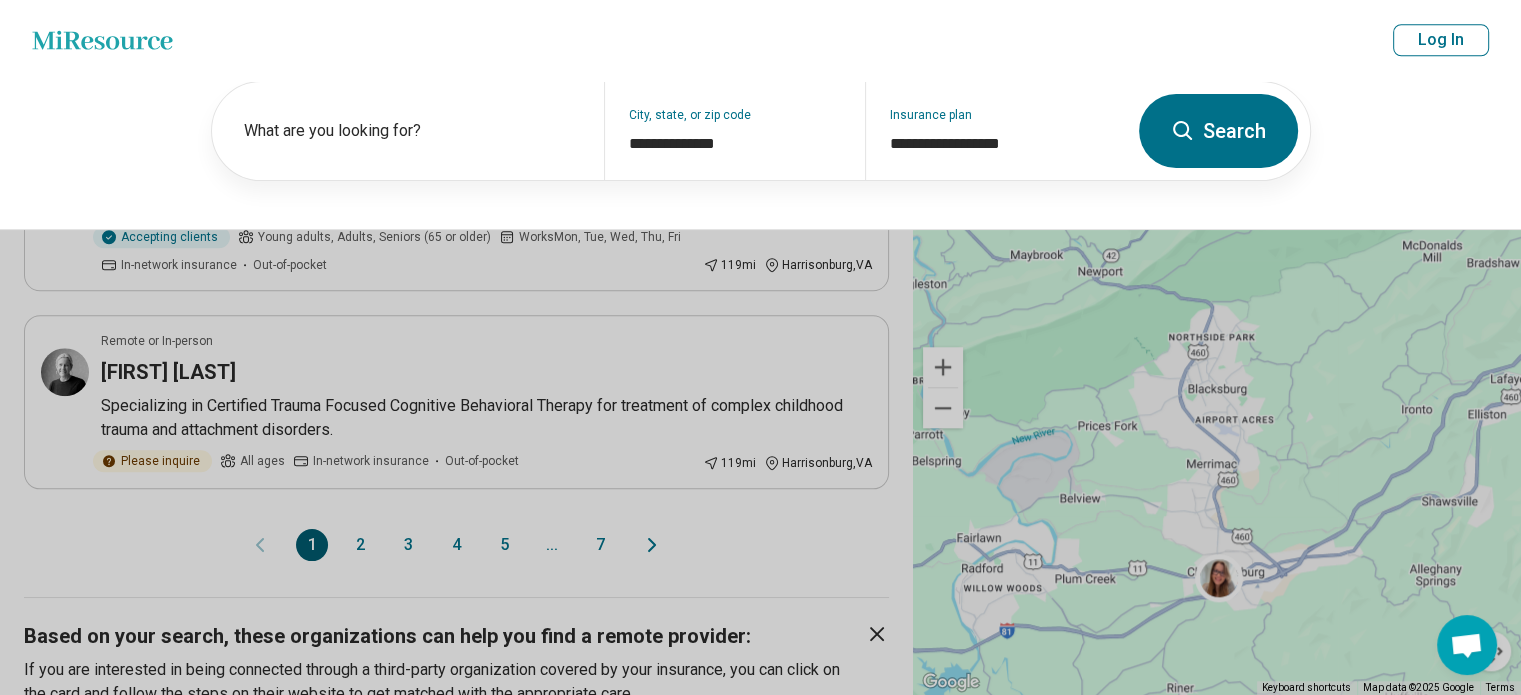click 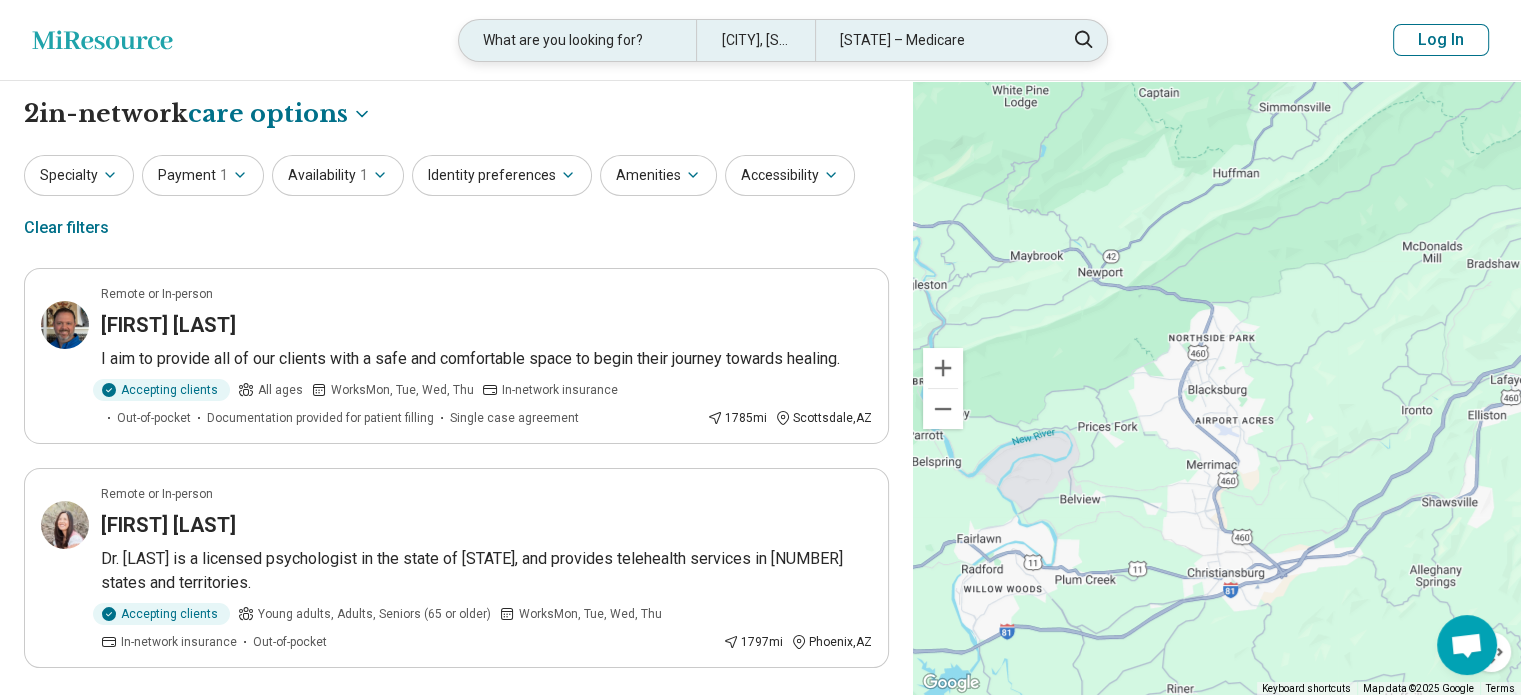 click 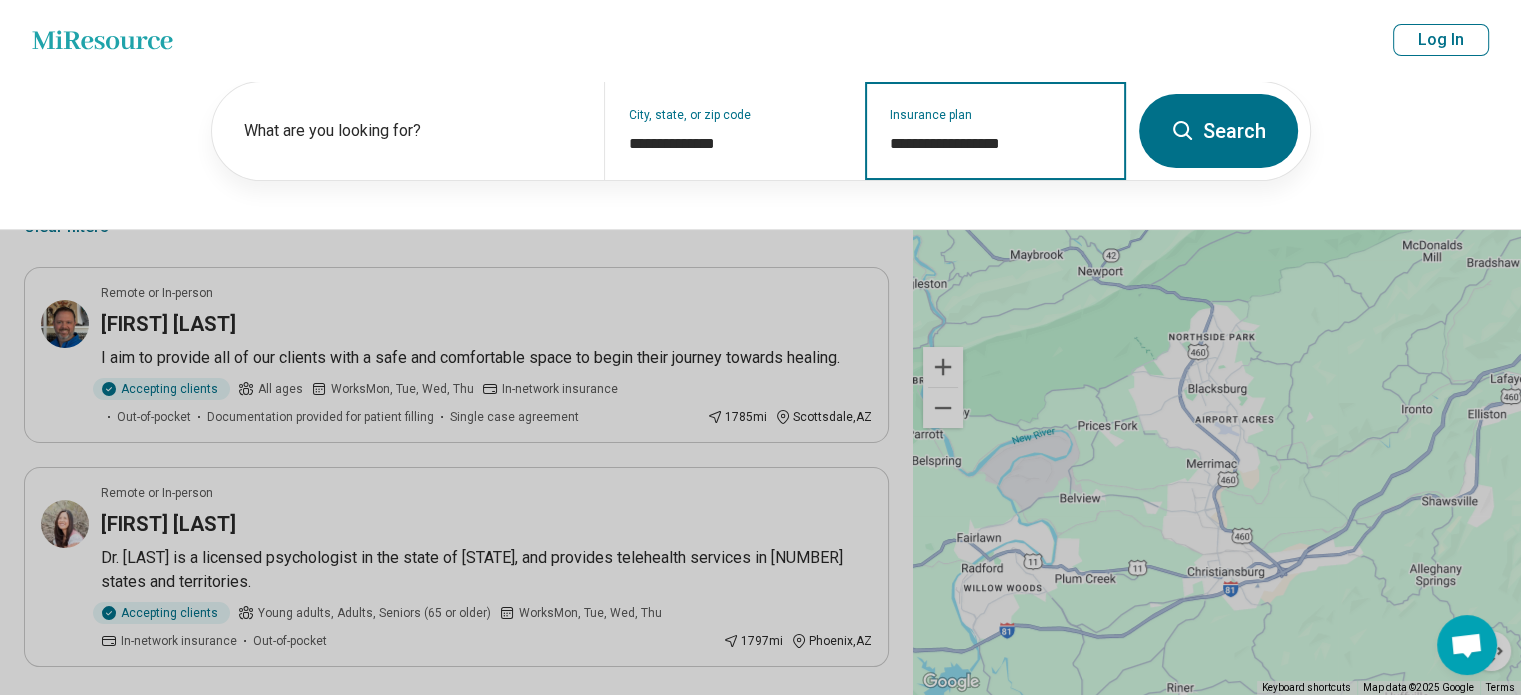 click on "**********" at bounding box center [996, 144] 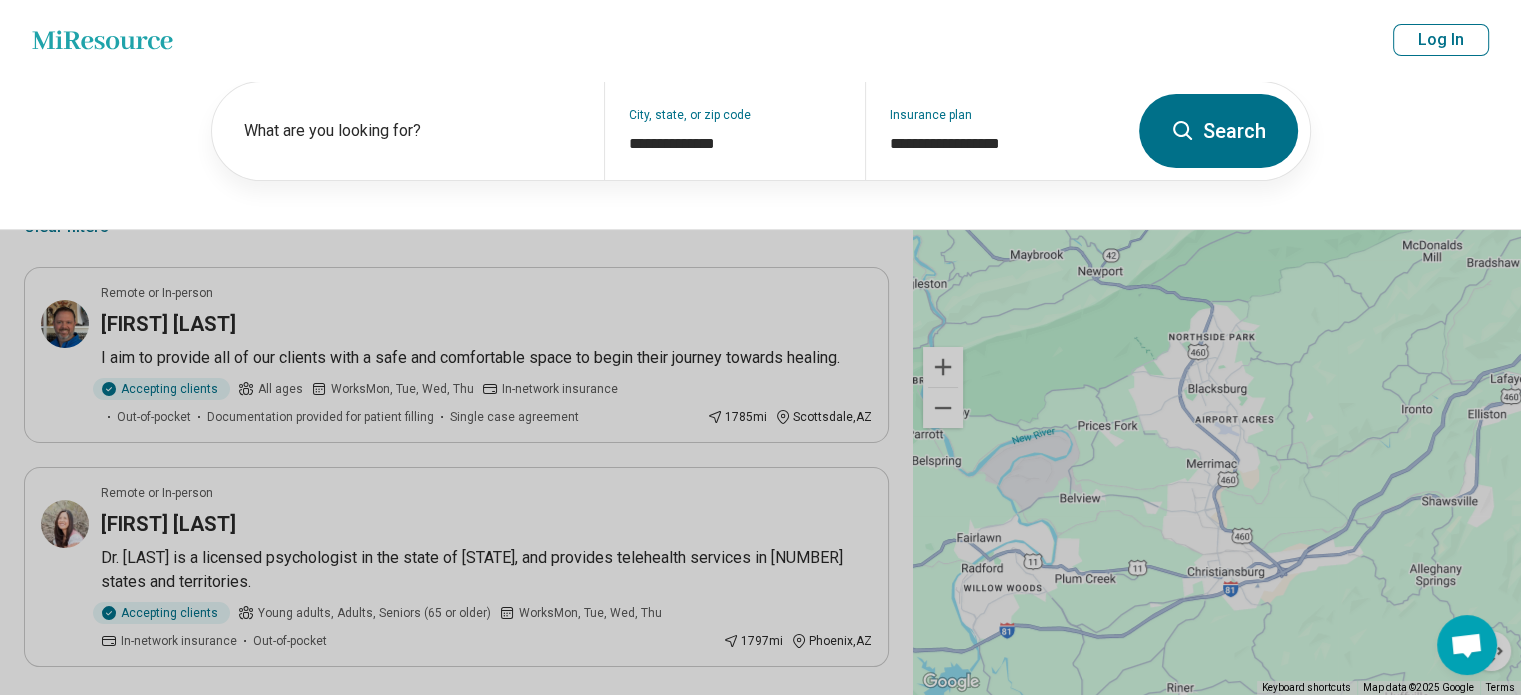 click 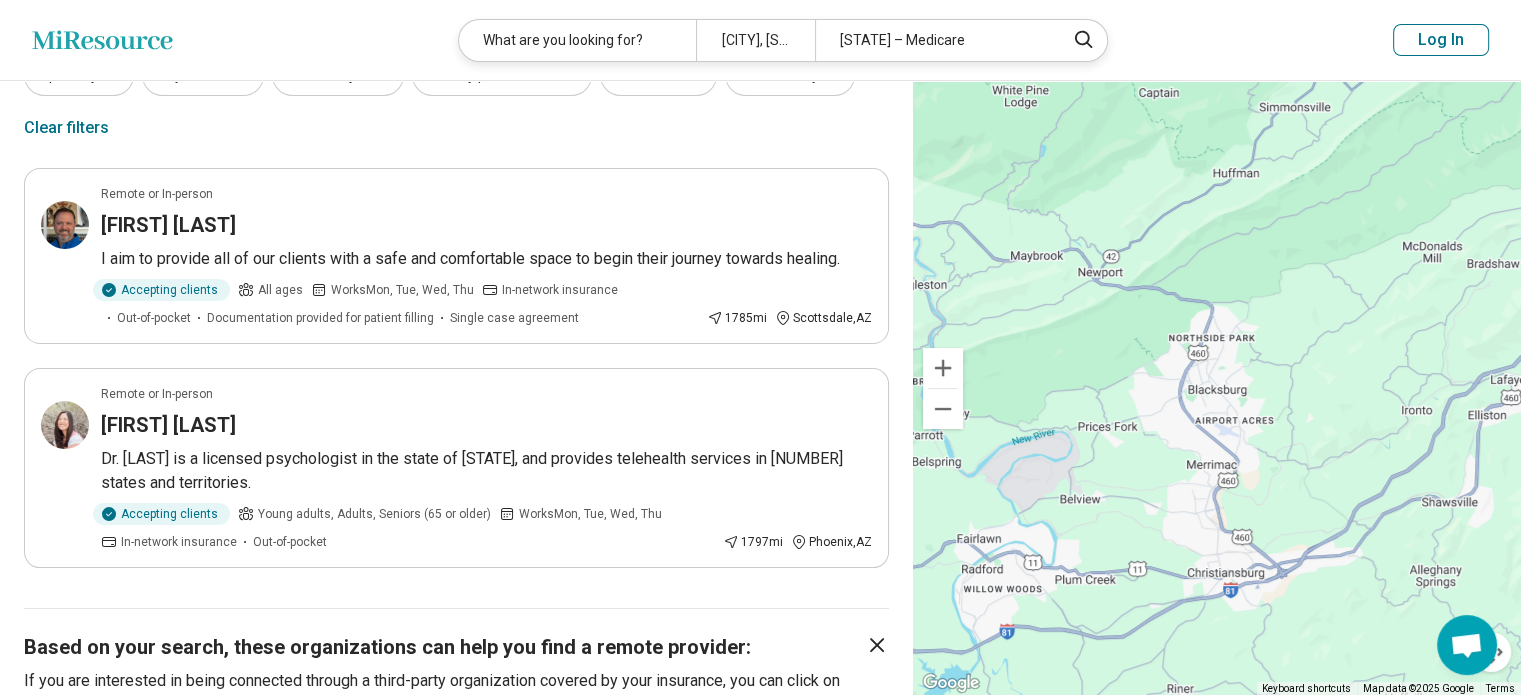 scroll, scrollTop: 0, scrollLeft: 0, axis: both 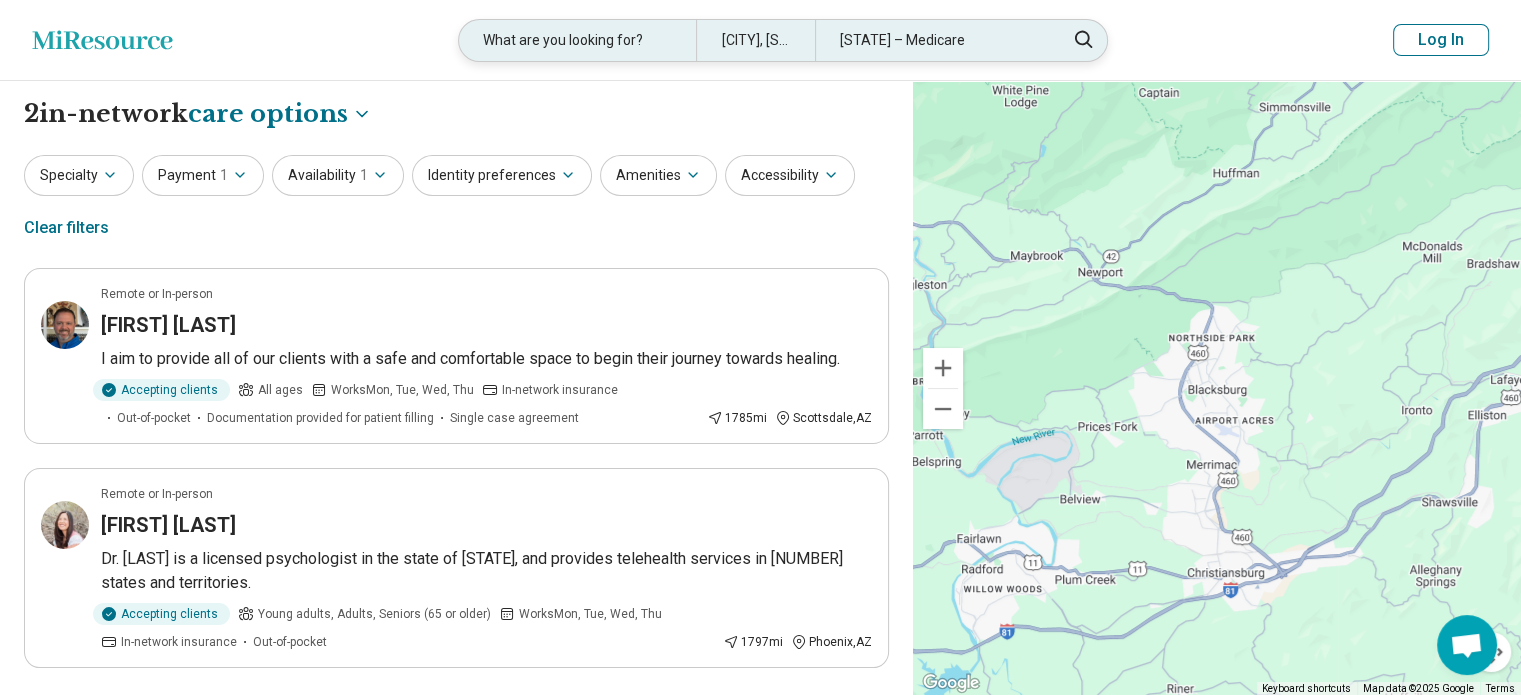 click on "[STATE] – Medicare" at bounding box center (933, 40) 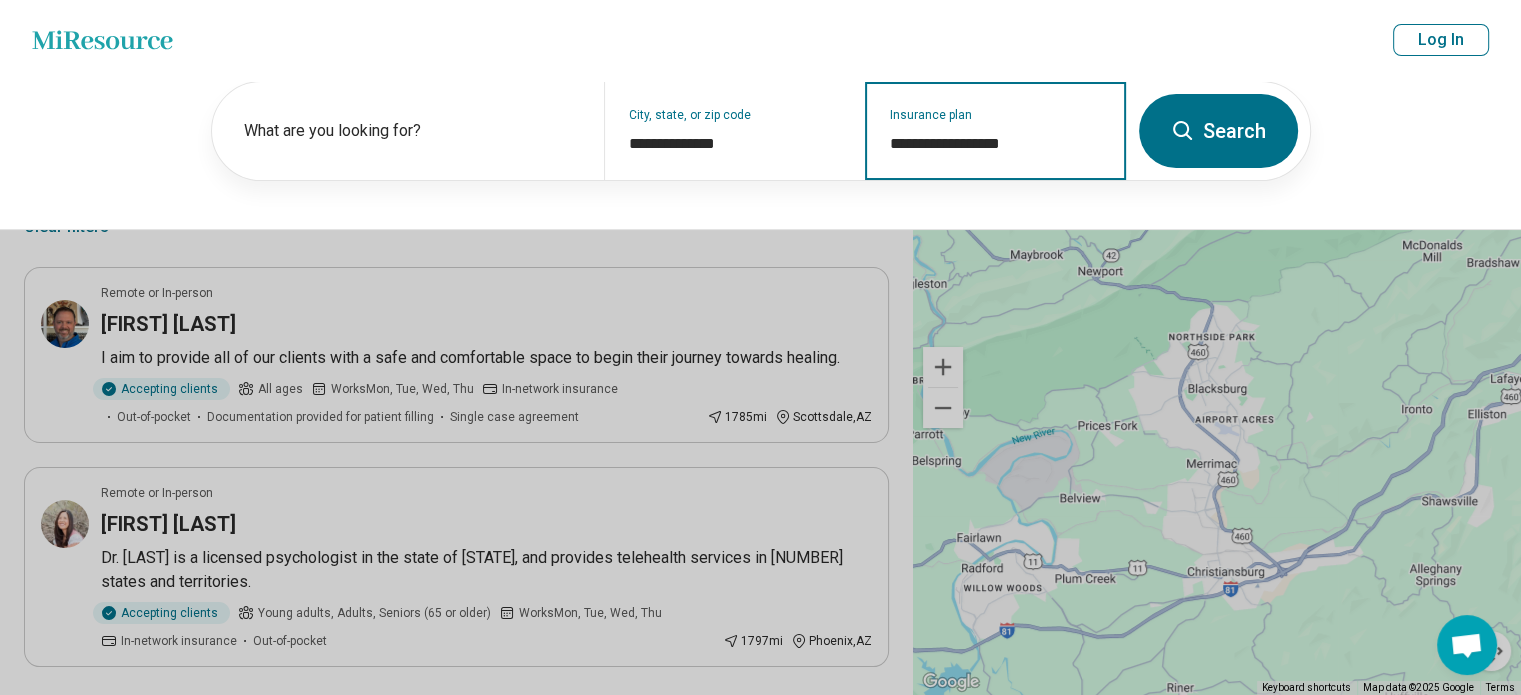 click on "**********" at bounding box center [996, 144] 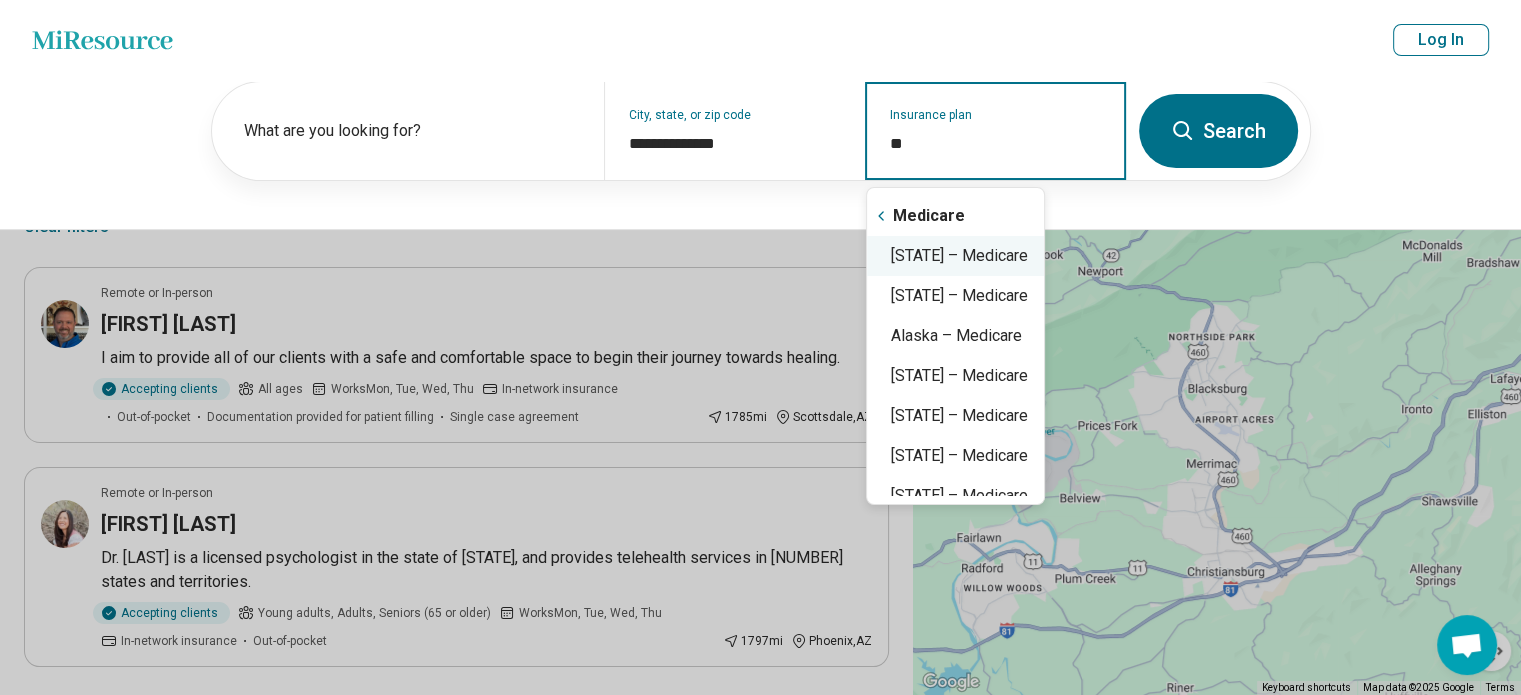 click on "[STATE] – Medicare" at bounding box center [955, 256] 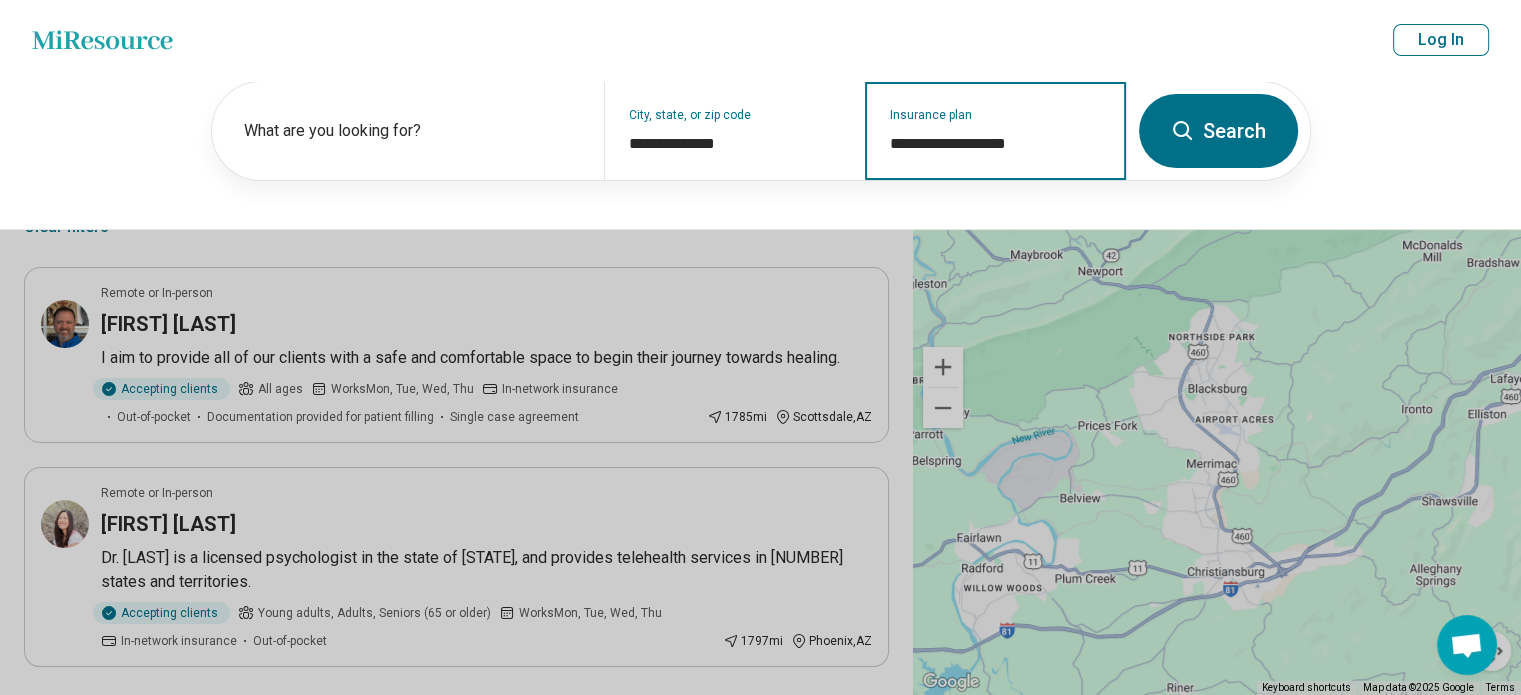 type on "**********" 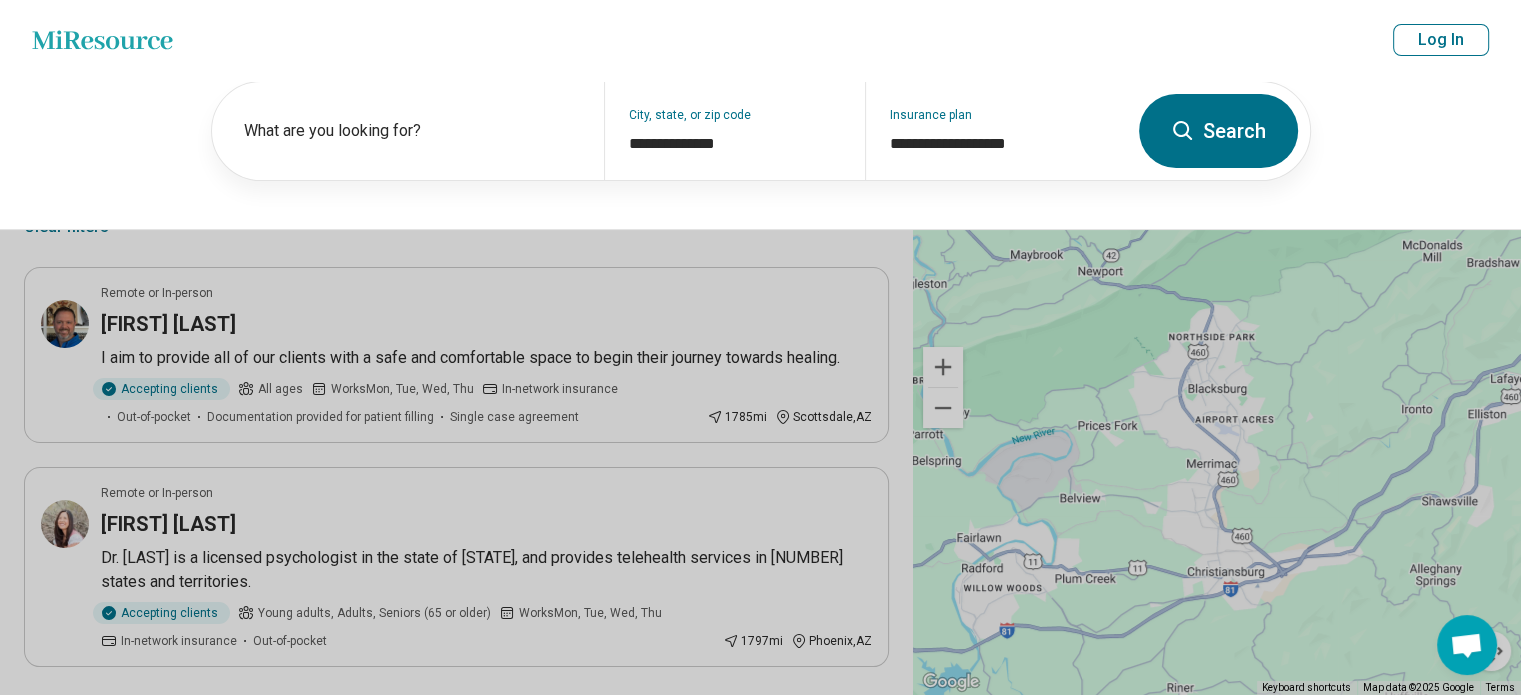 click on "Search" at bounding box center (1218, 131) 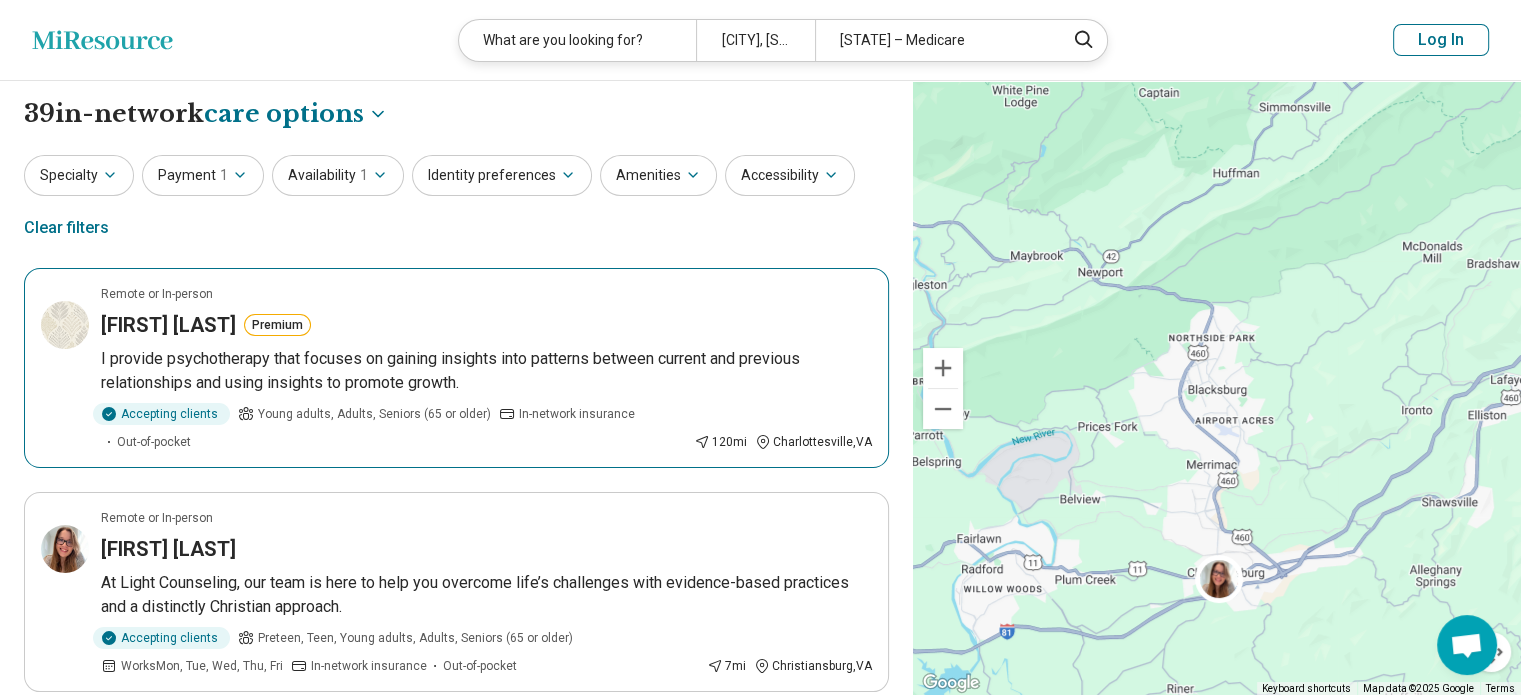 click on "[FIRST] [LAST]" at bounding box center (168, 325) 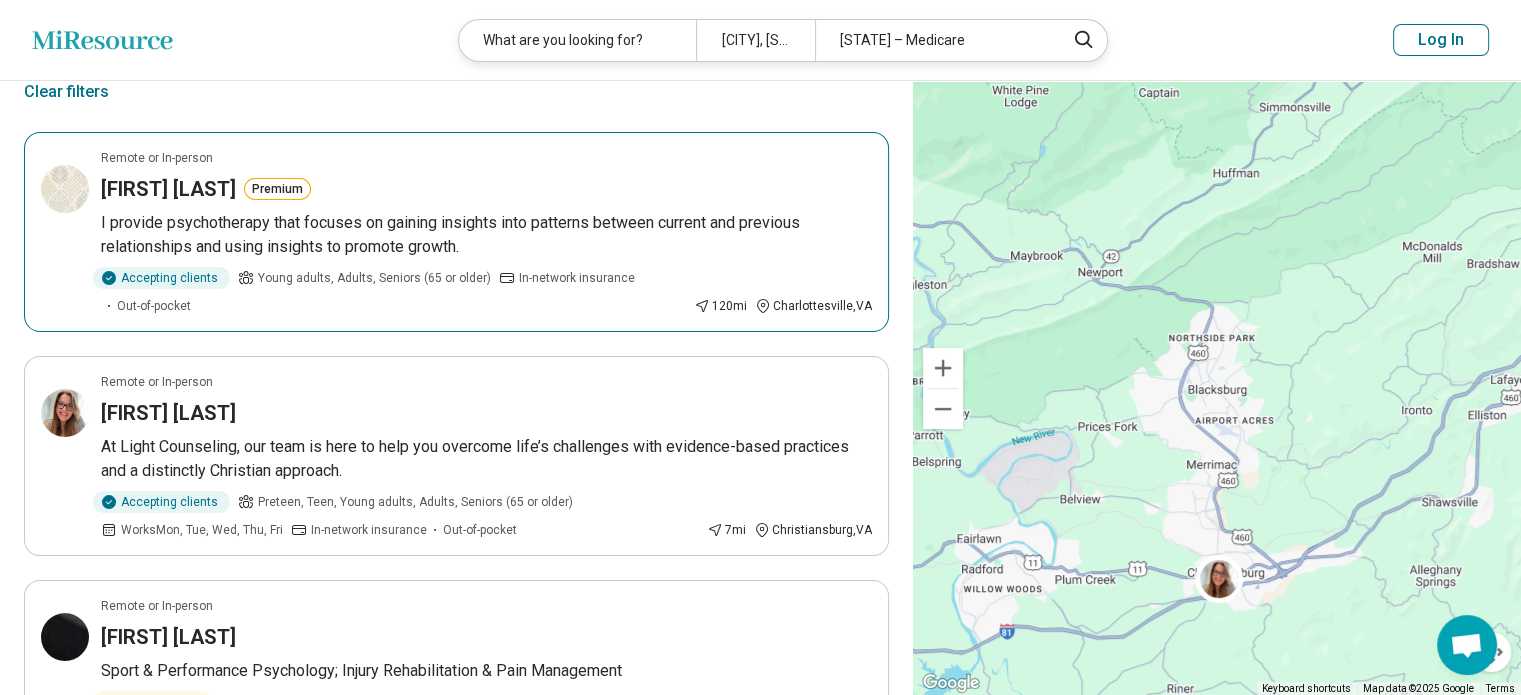 scroll, scrollTop: 300, scrollLeft: 0, axis: vertical 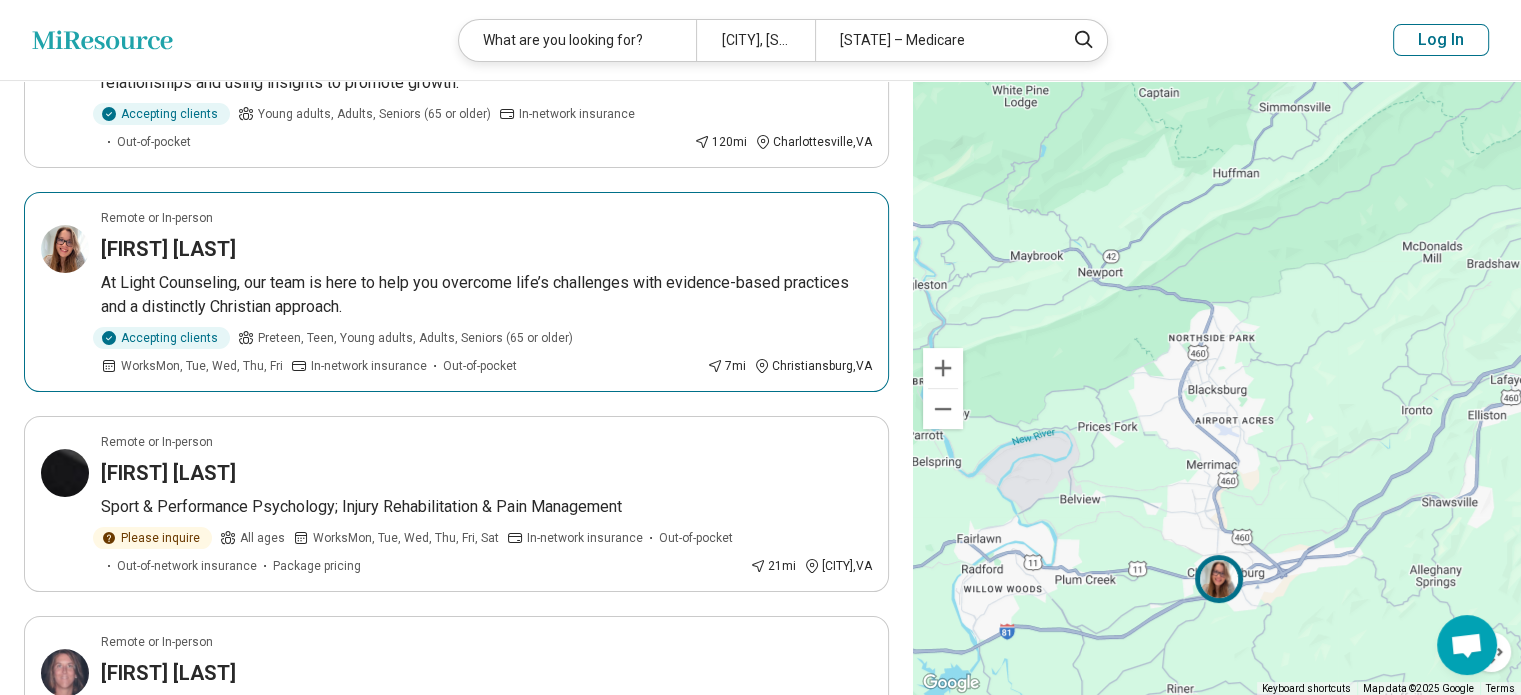 click on "At Light Counseling, our team is here to help you overcome life’s challenges with evidence-based practices and a distinctly Christian approach." at bounding box center [486, 295] 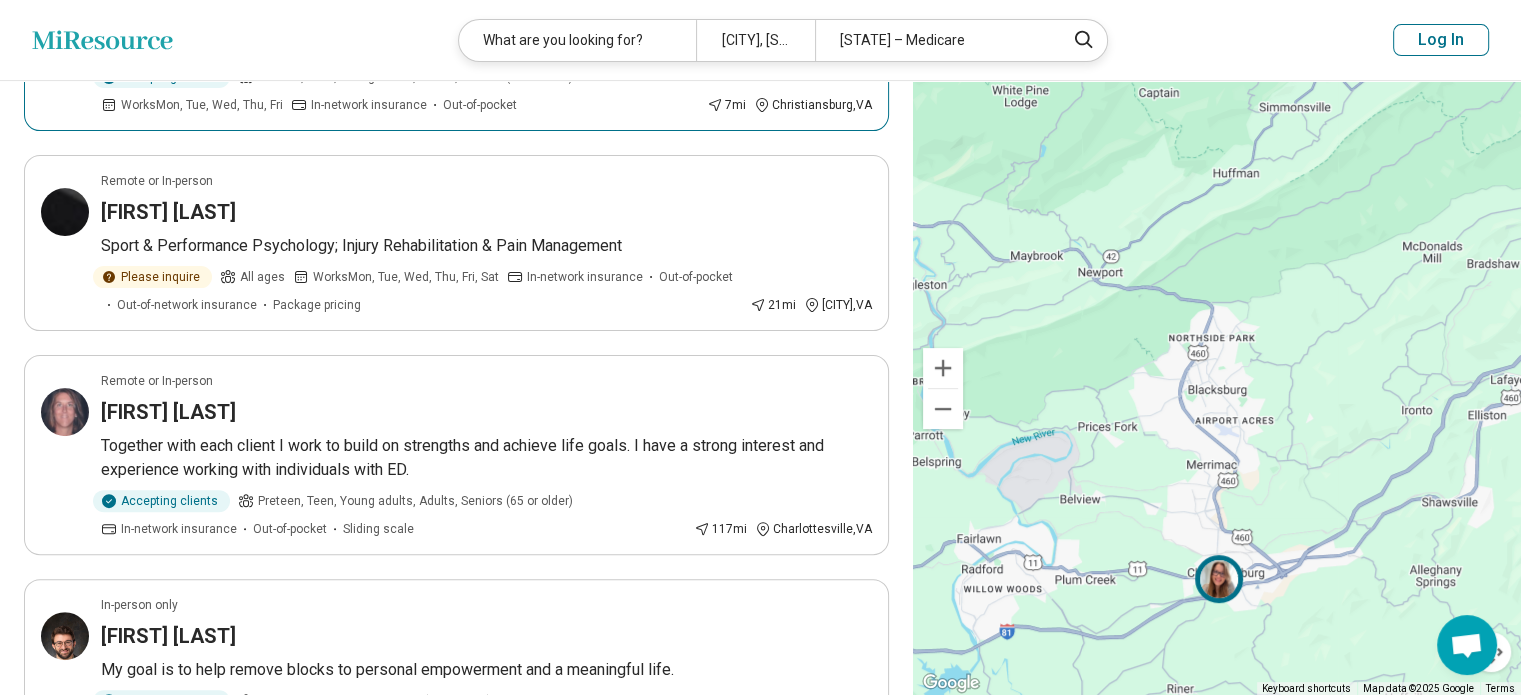 scroll, scrollTop: 600, scrollLeft: 0, axis: vertical 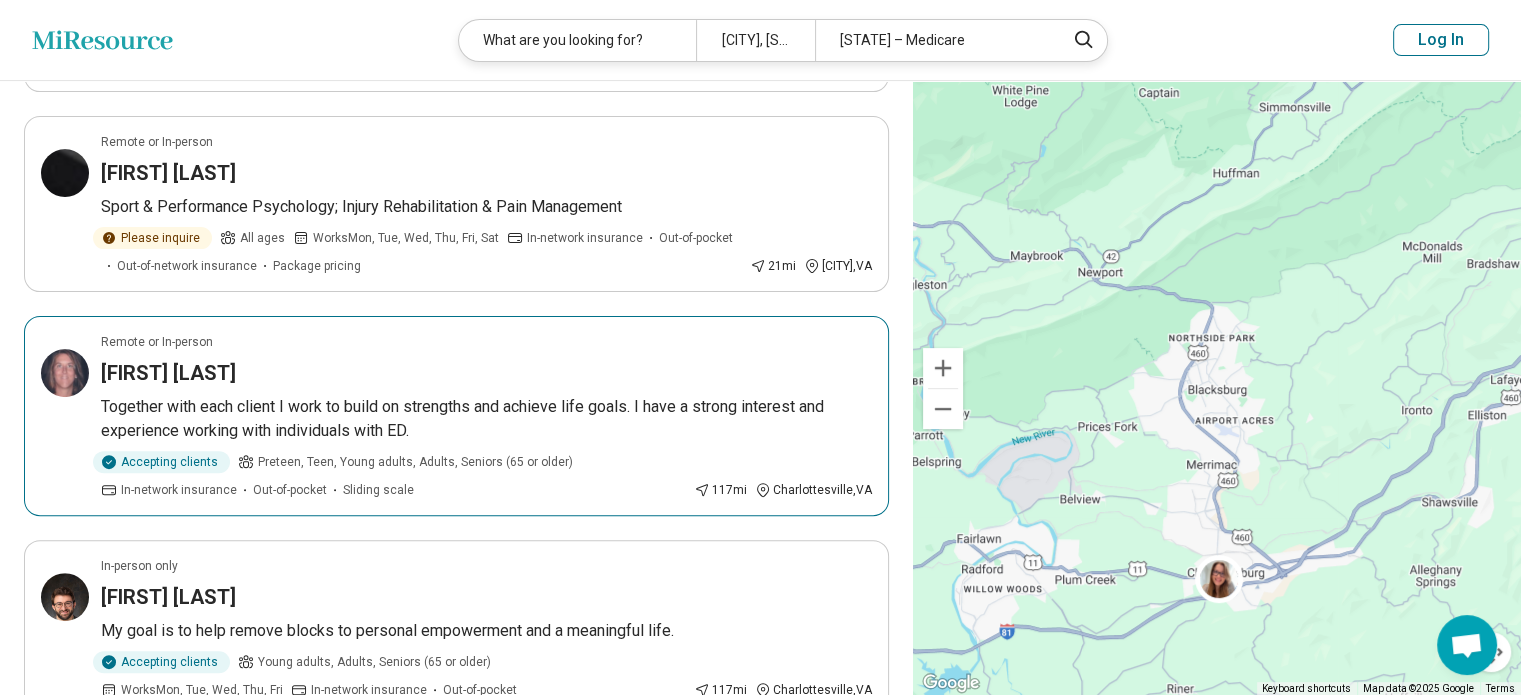 click on "[FIRST] [LAST]" at bounding box center (486, 373) 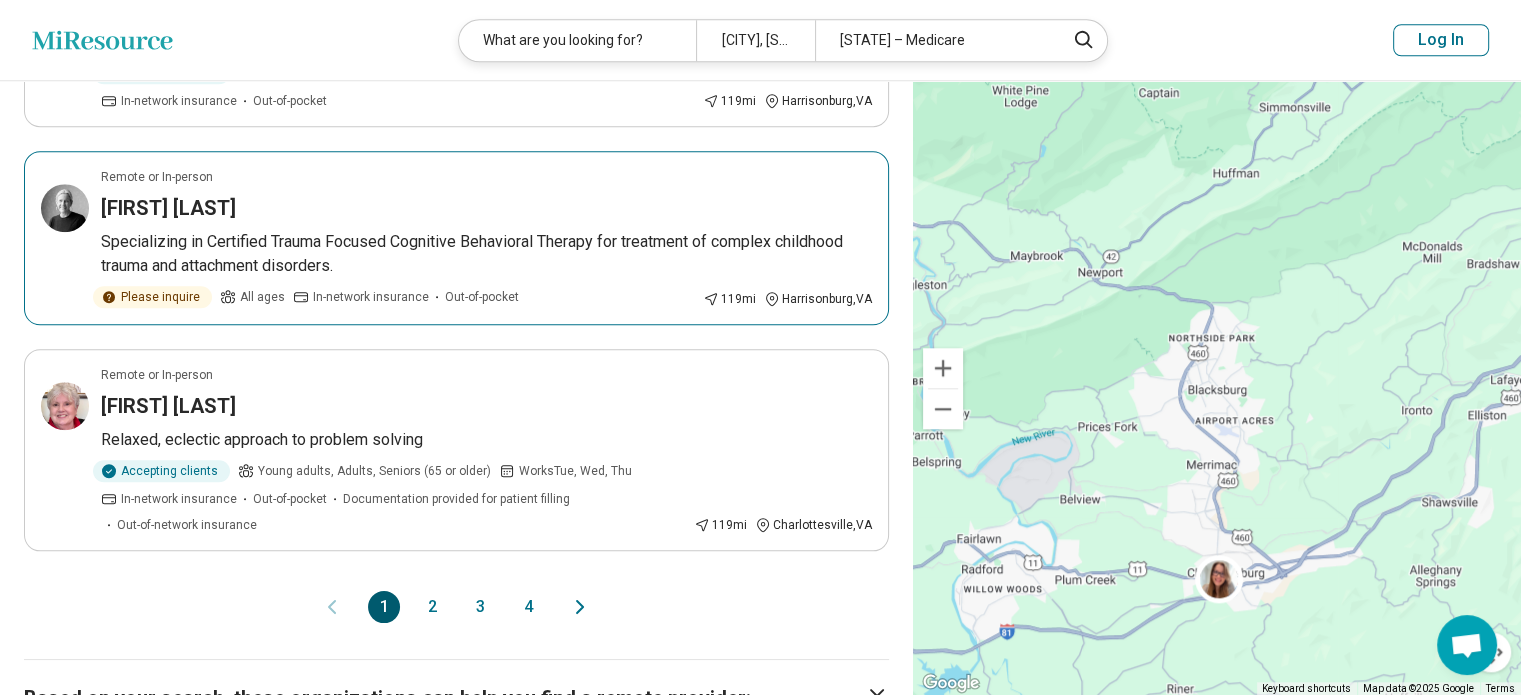 scroll, scrollTop: 1900, scrollLeft: 0, axis: vertical 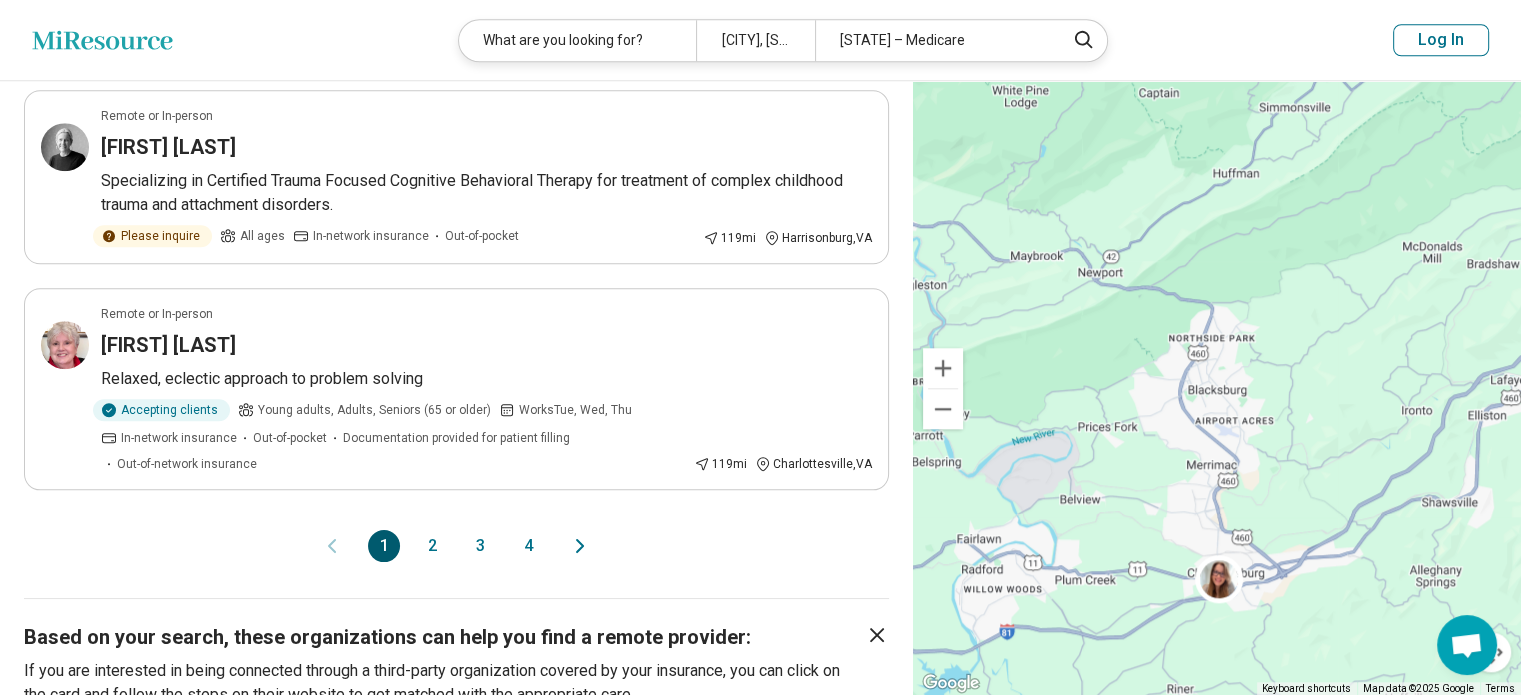 click on "2" at bounding box center (432, 546) 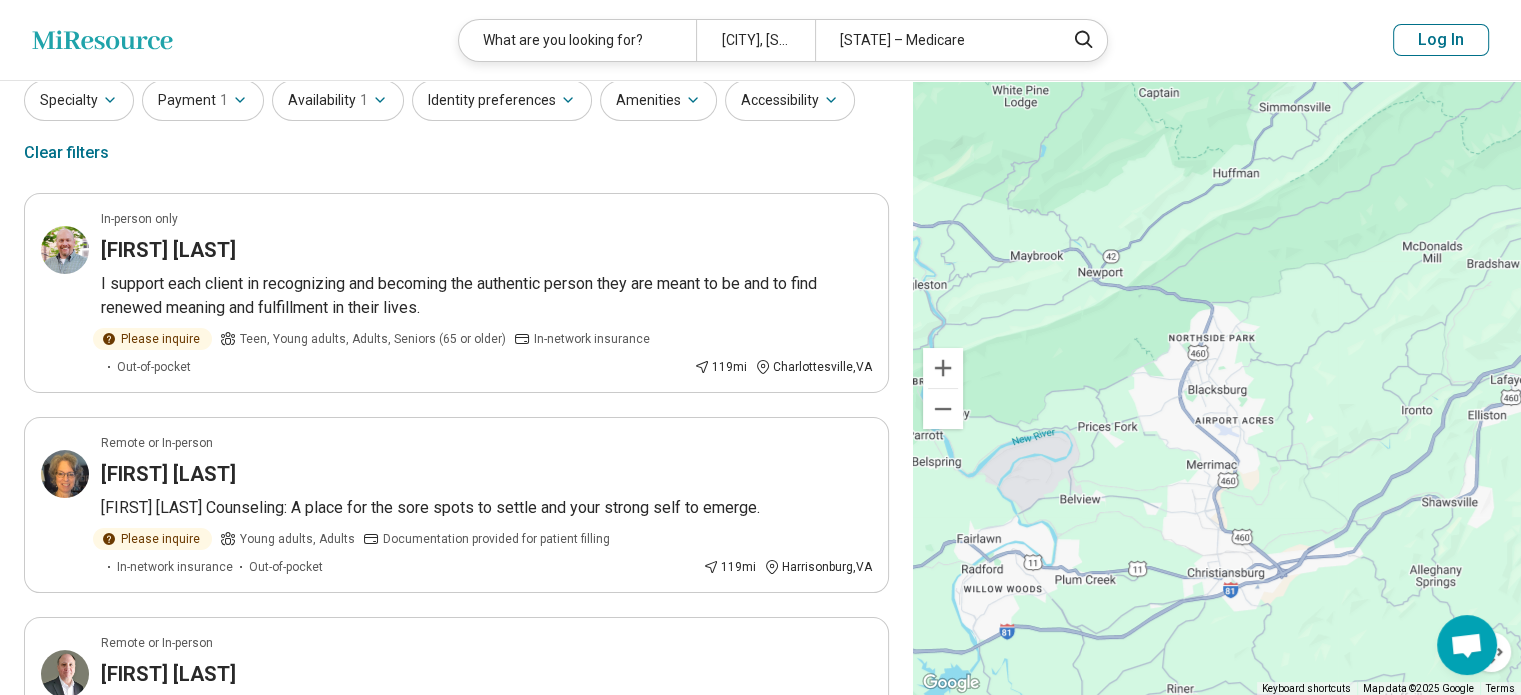 scroll, scrollTop: 0, scrollLeft: 0, axis: both 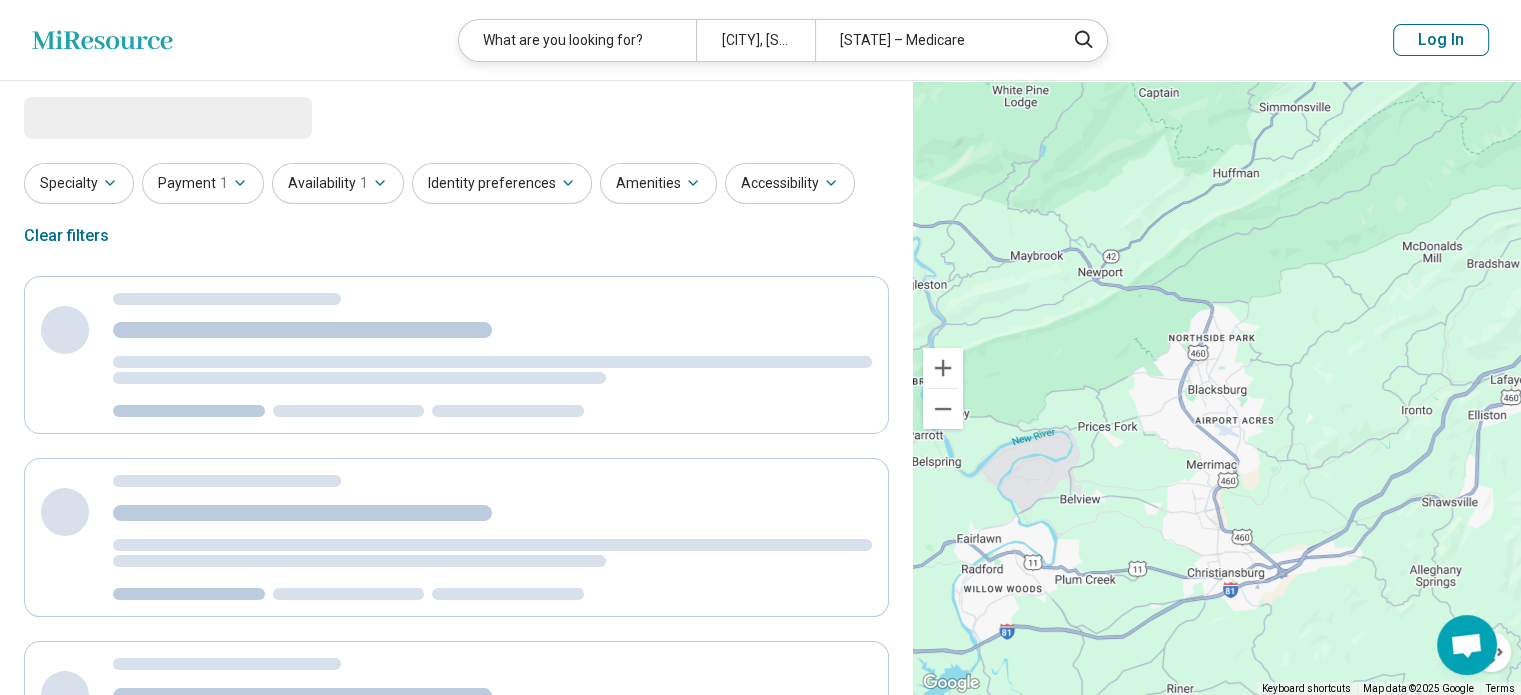 select on "***" 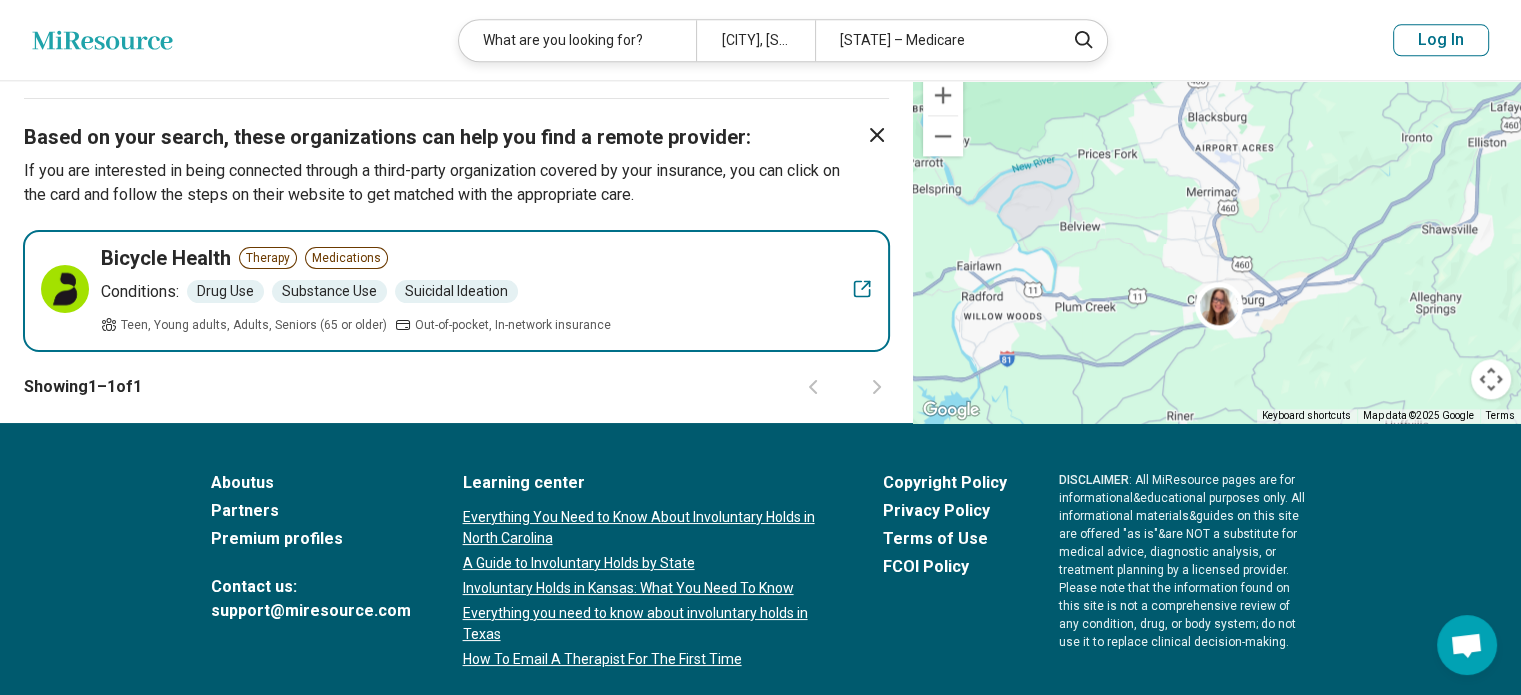 scroll, scrollTop: 2000, scrollLeft: 0, axis: vertical 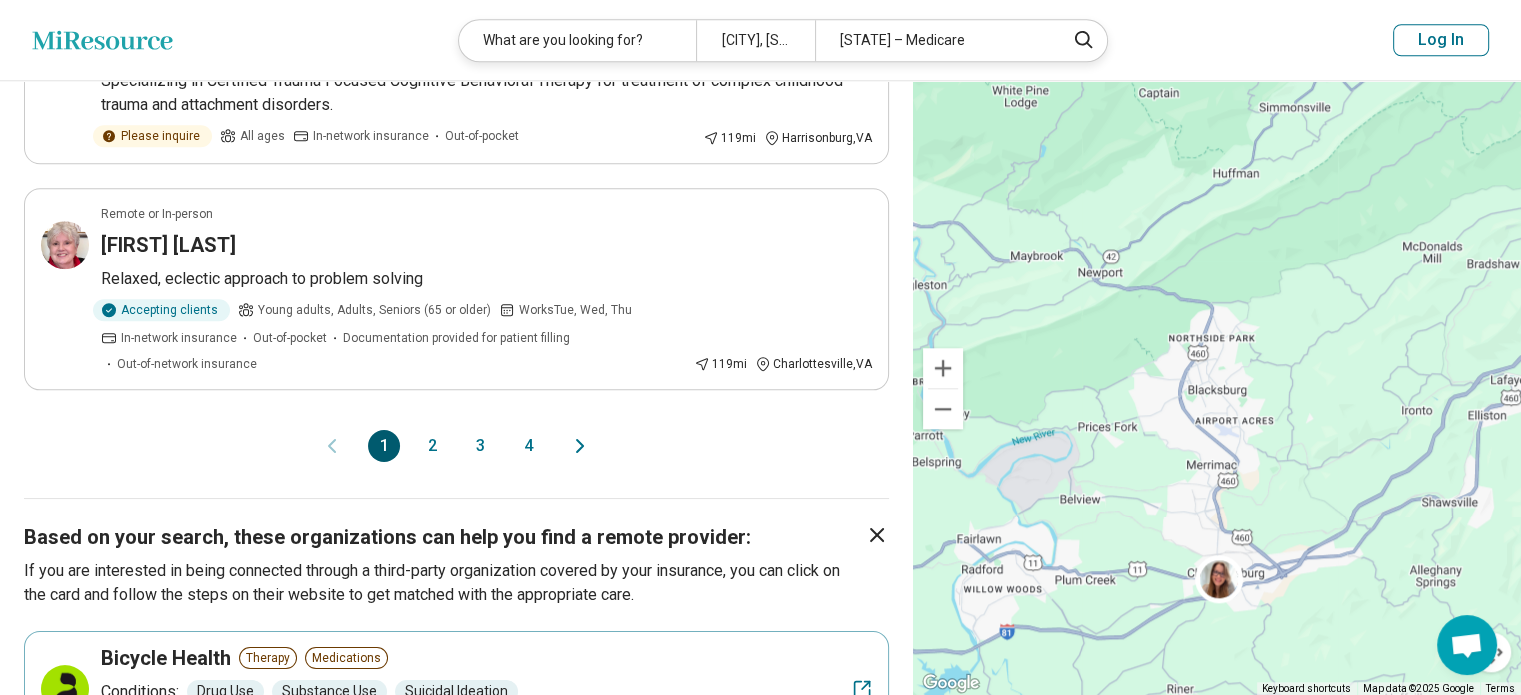 click on "1" at bounding box center (384, 446) 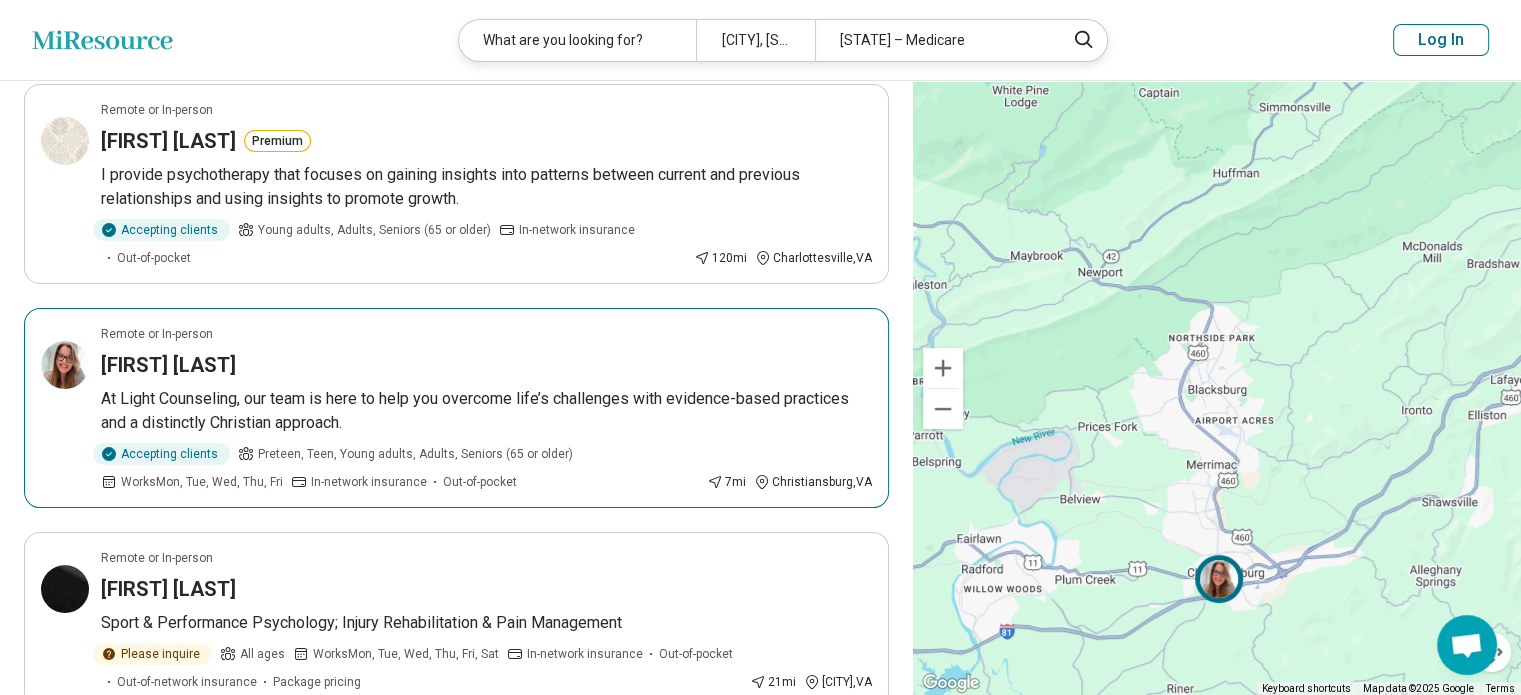 scroll, scrollTop: 300, scrollLeft: 0, axis: vertical 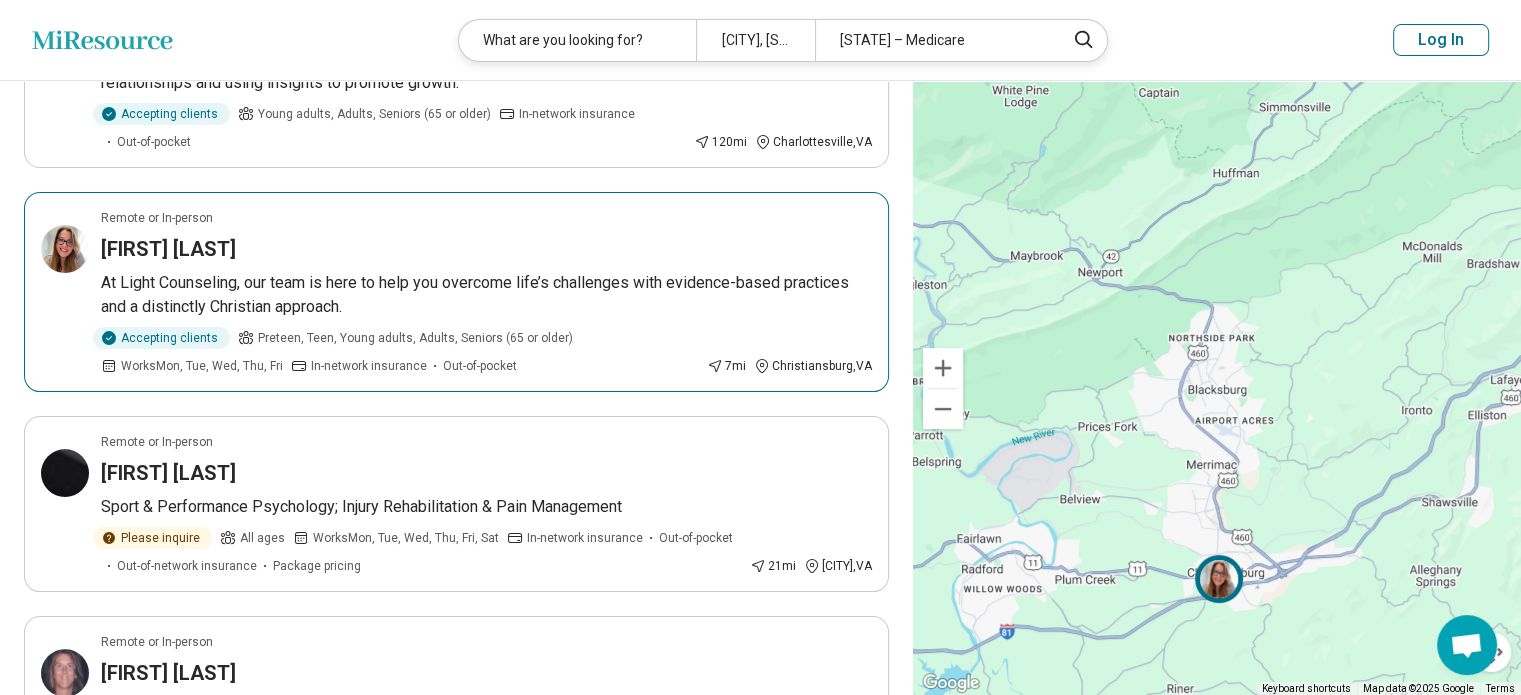click on "[FIRST] [LAST]" at bounding box center (486, 249) 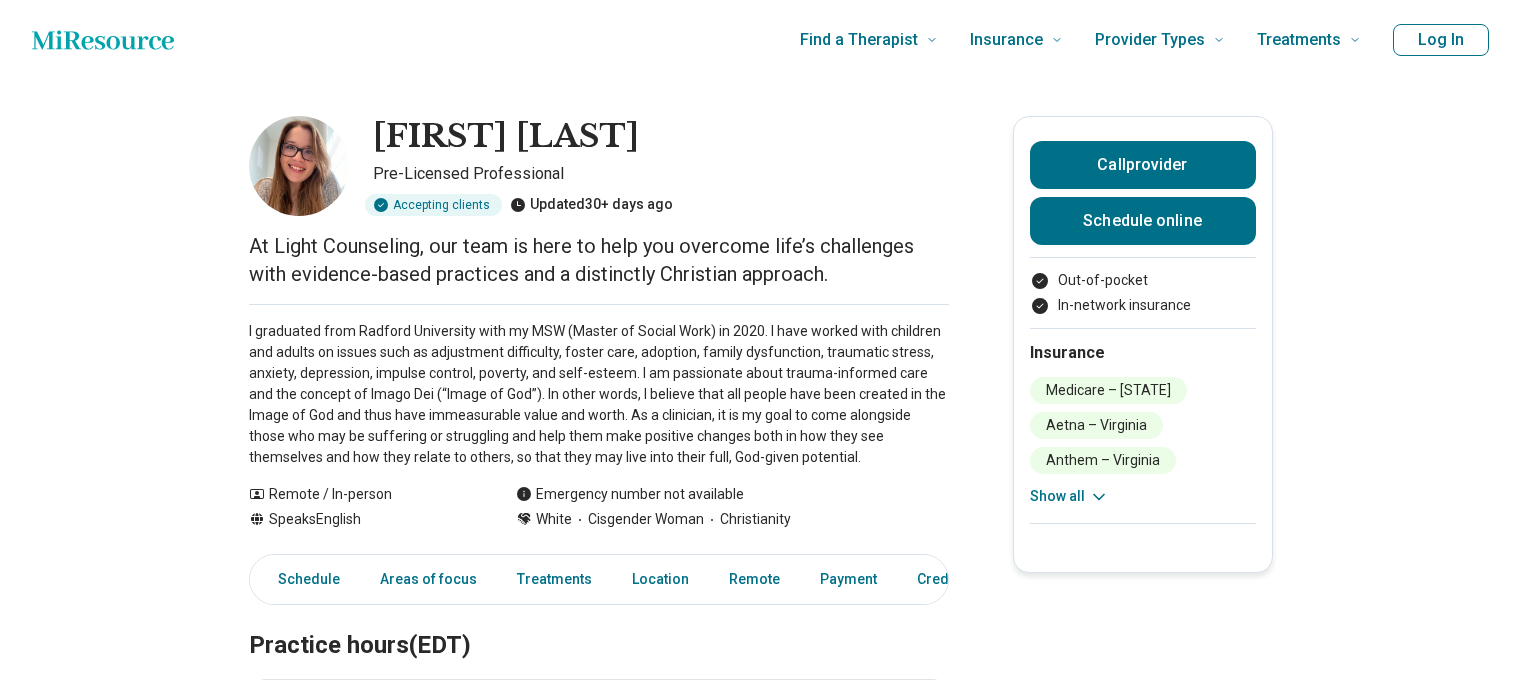 scroll, scrollTop: 0, scrollLeft: 0, axis: both 